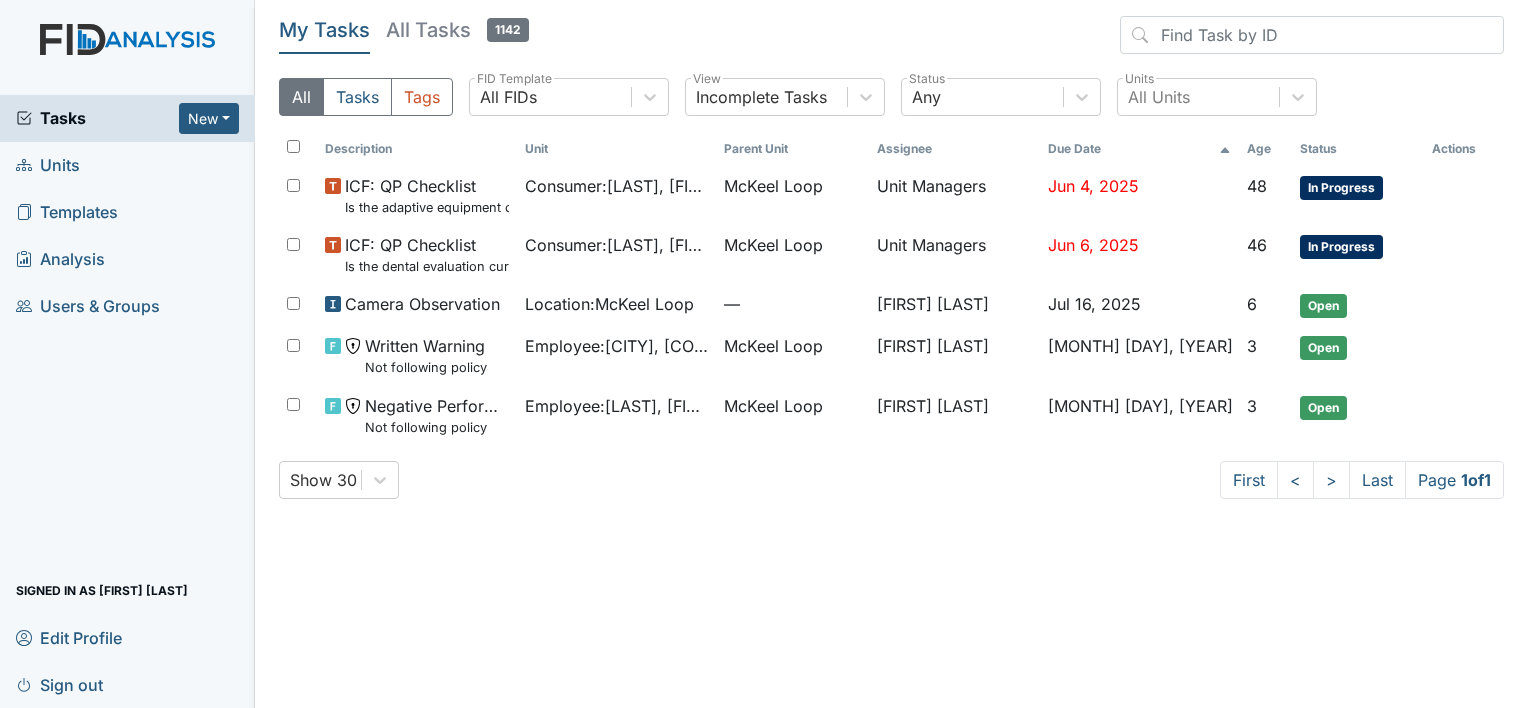 scroll, scrollTop: 0, scrollLeft: 0, axis: both 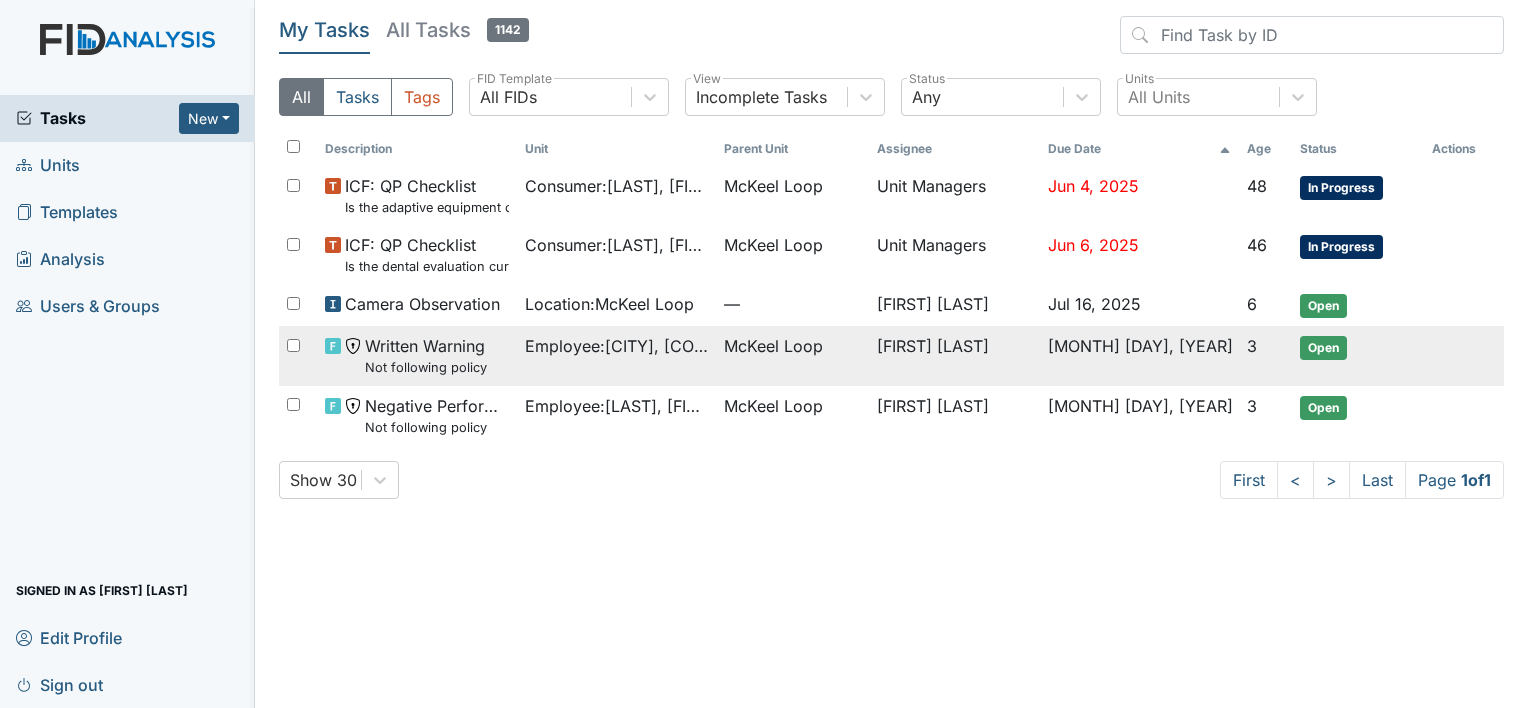 click on "Written Warning  Not following policy" at bounding box center (426, 355) 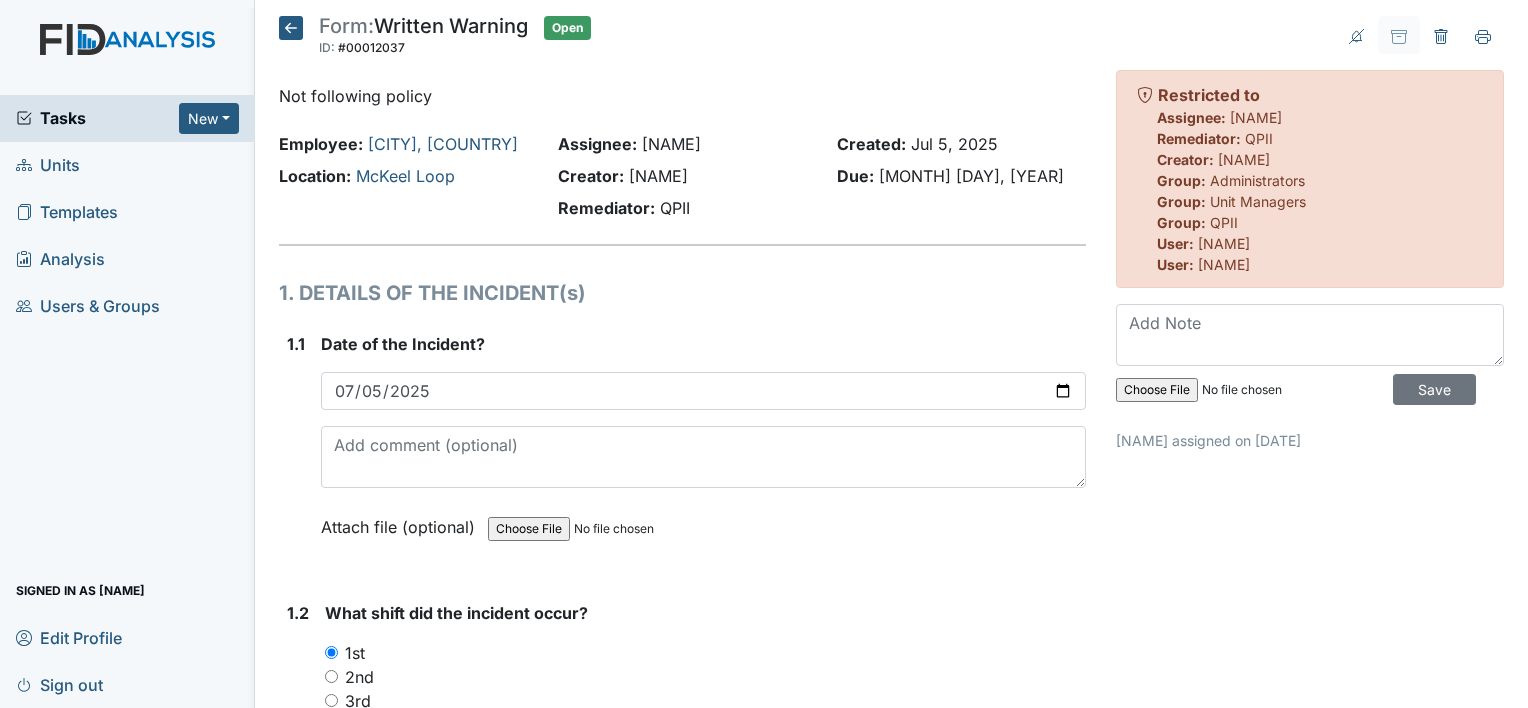 scroll, scrollTop: 0, scrollLeft: 0, axis: both 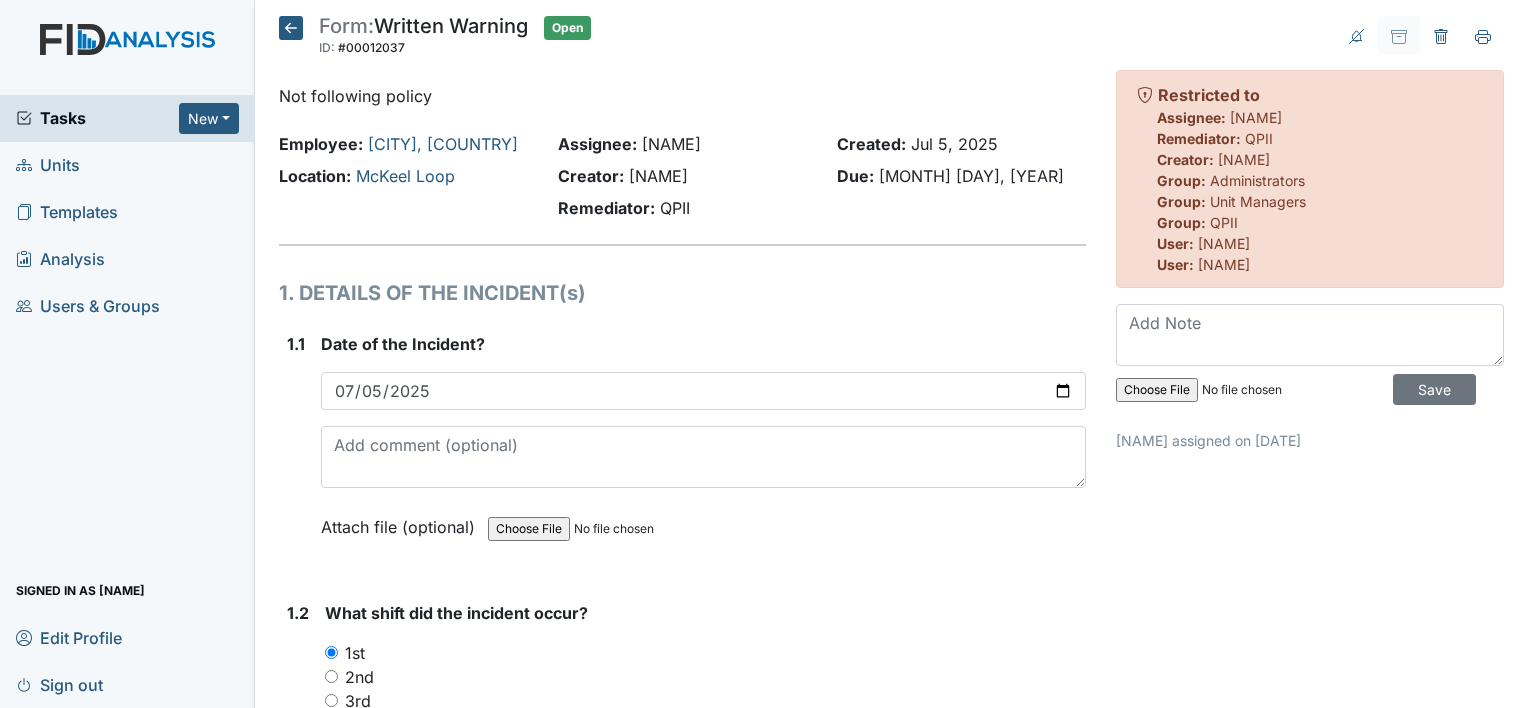 click at bounding box center [291, 28] 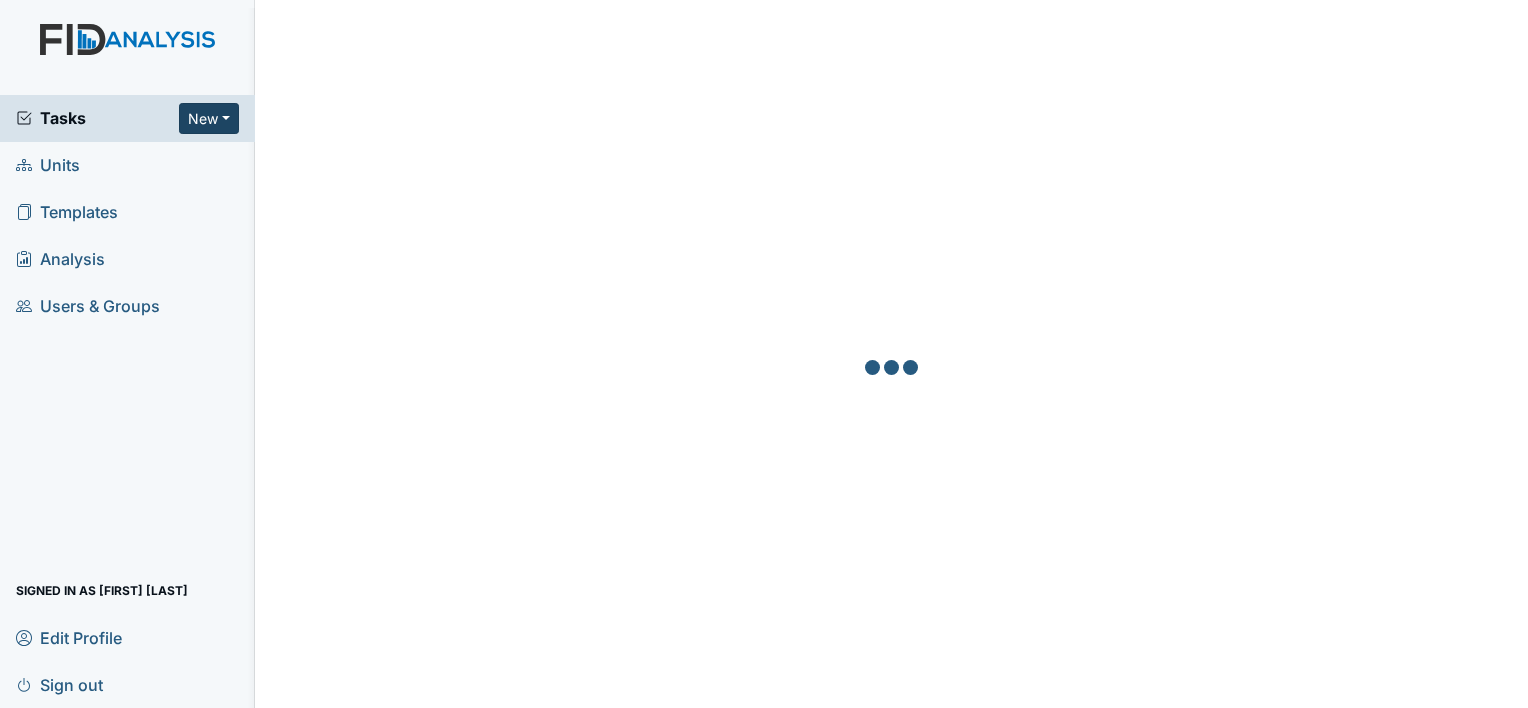 scroll, scrollTop: 0, scrollLeft: 0, axis: both 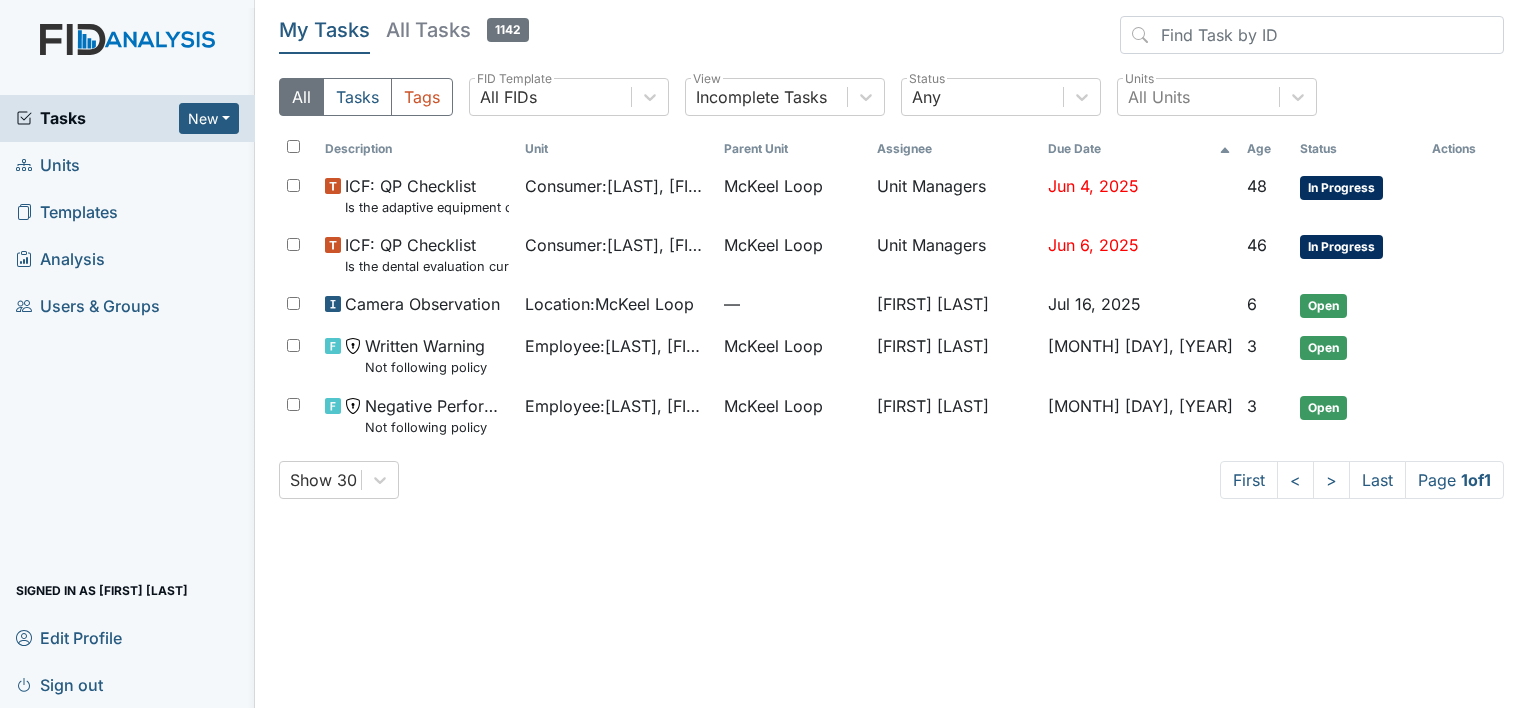 click on "Units" at bounding box center [48, 165] 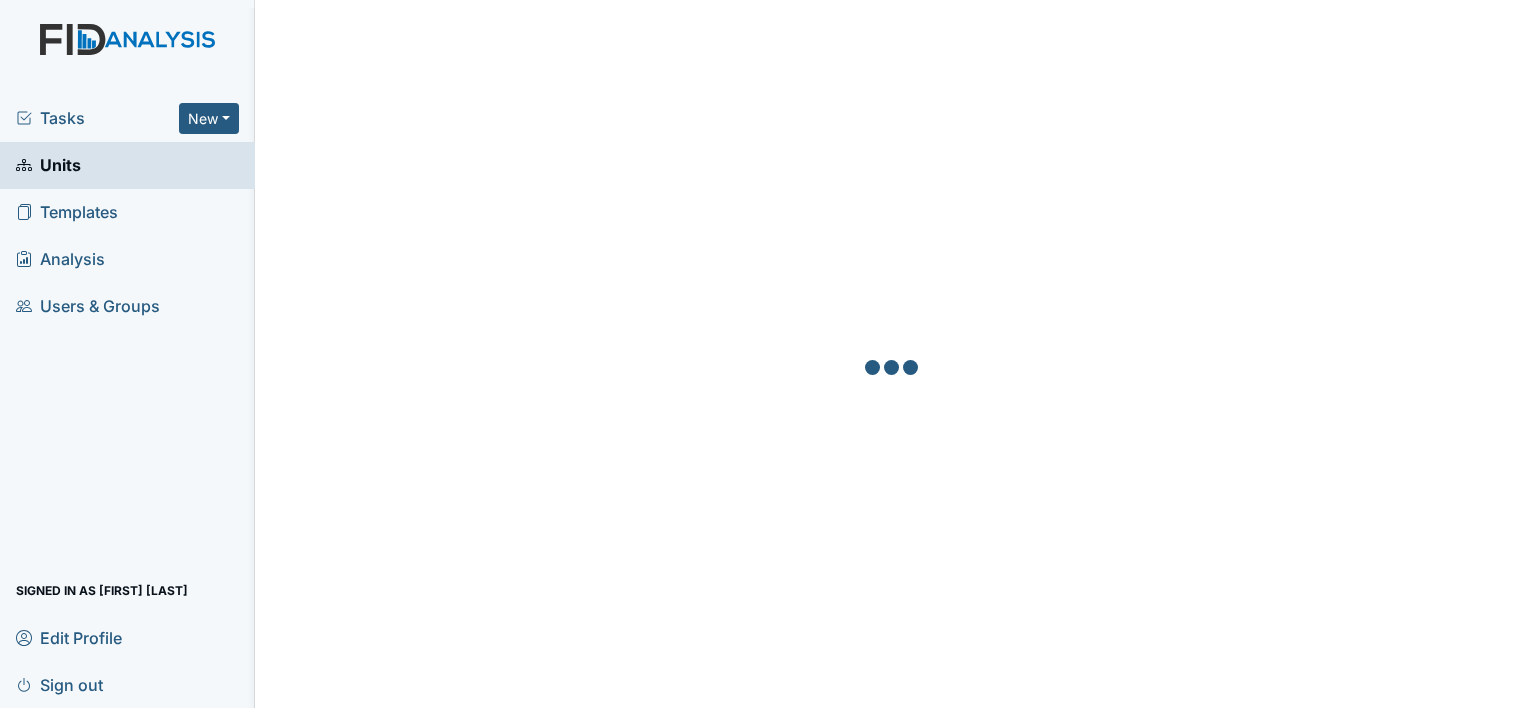 scroll, scrollTop: 0, scrollLeft: 0, axis: both 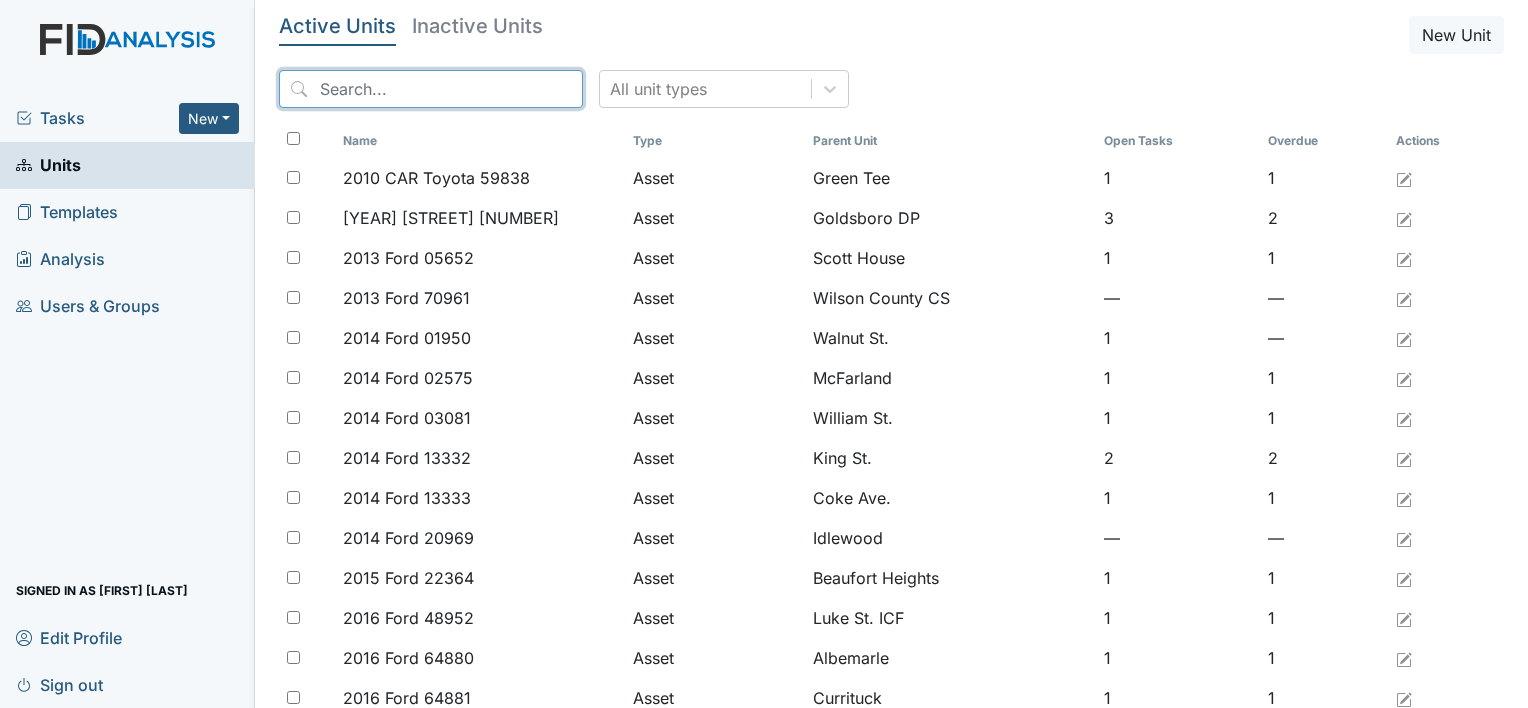 click at bounding box center (431, 89) 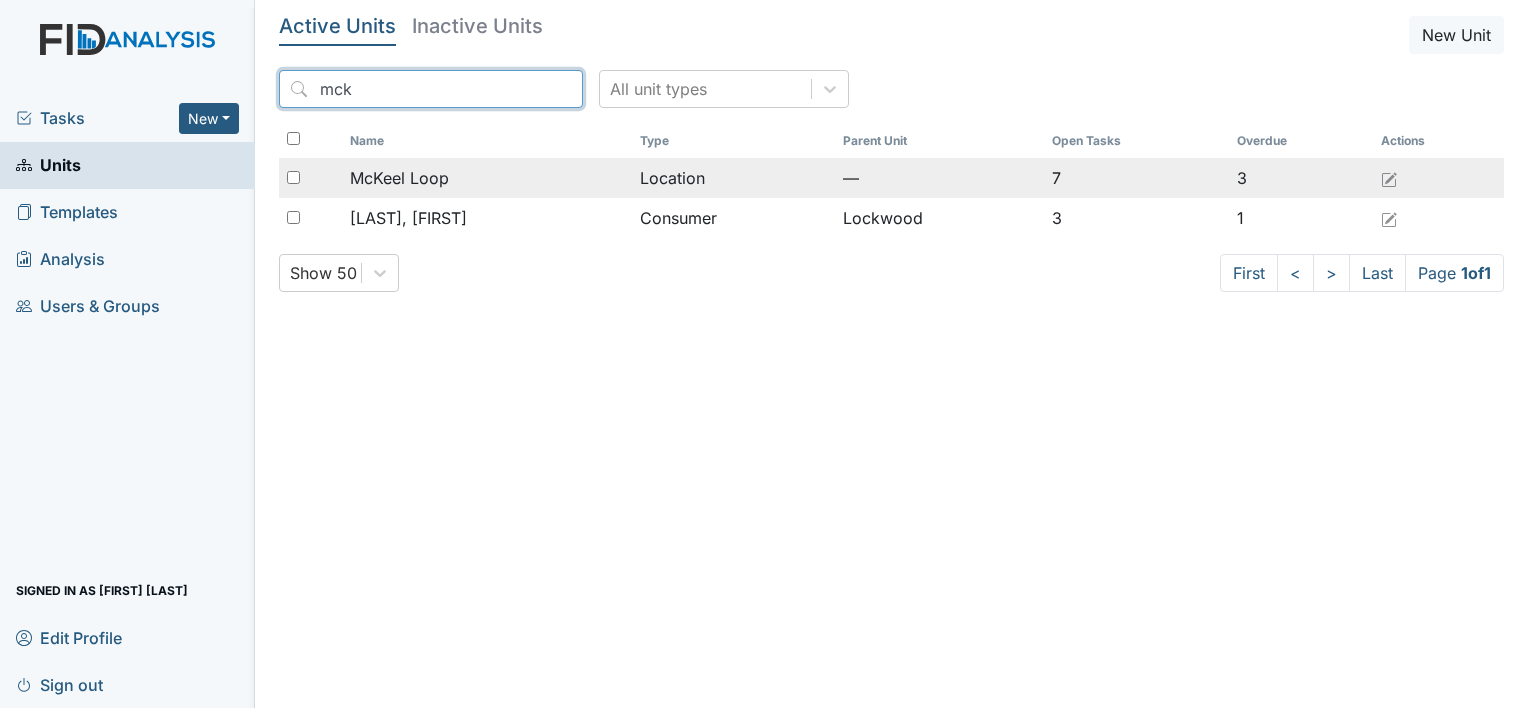 type on "mck" 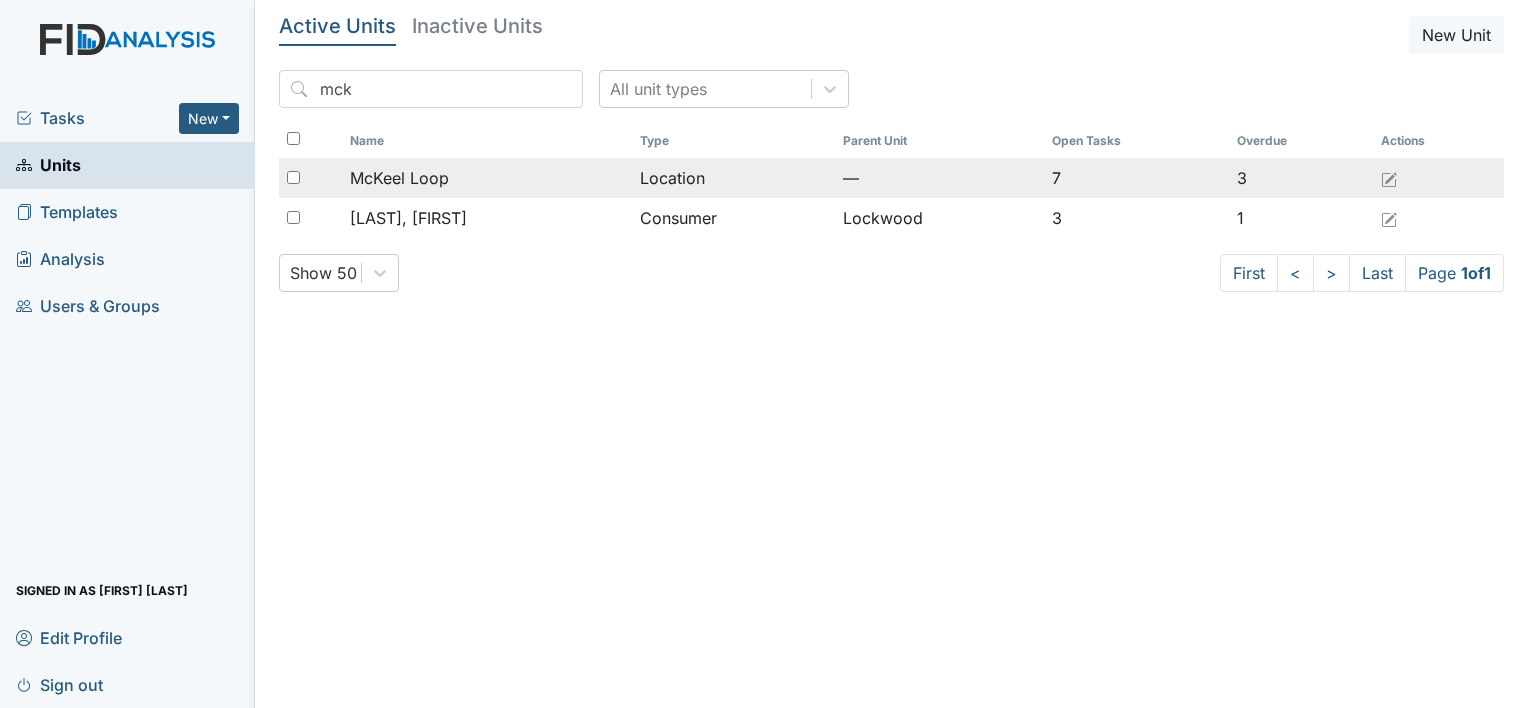 click on "McKeel Loop" at bounding box center (399, 178) 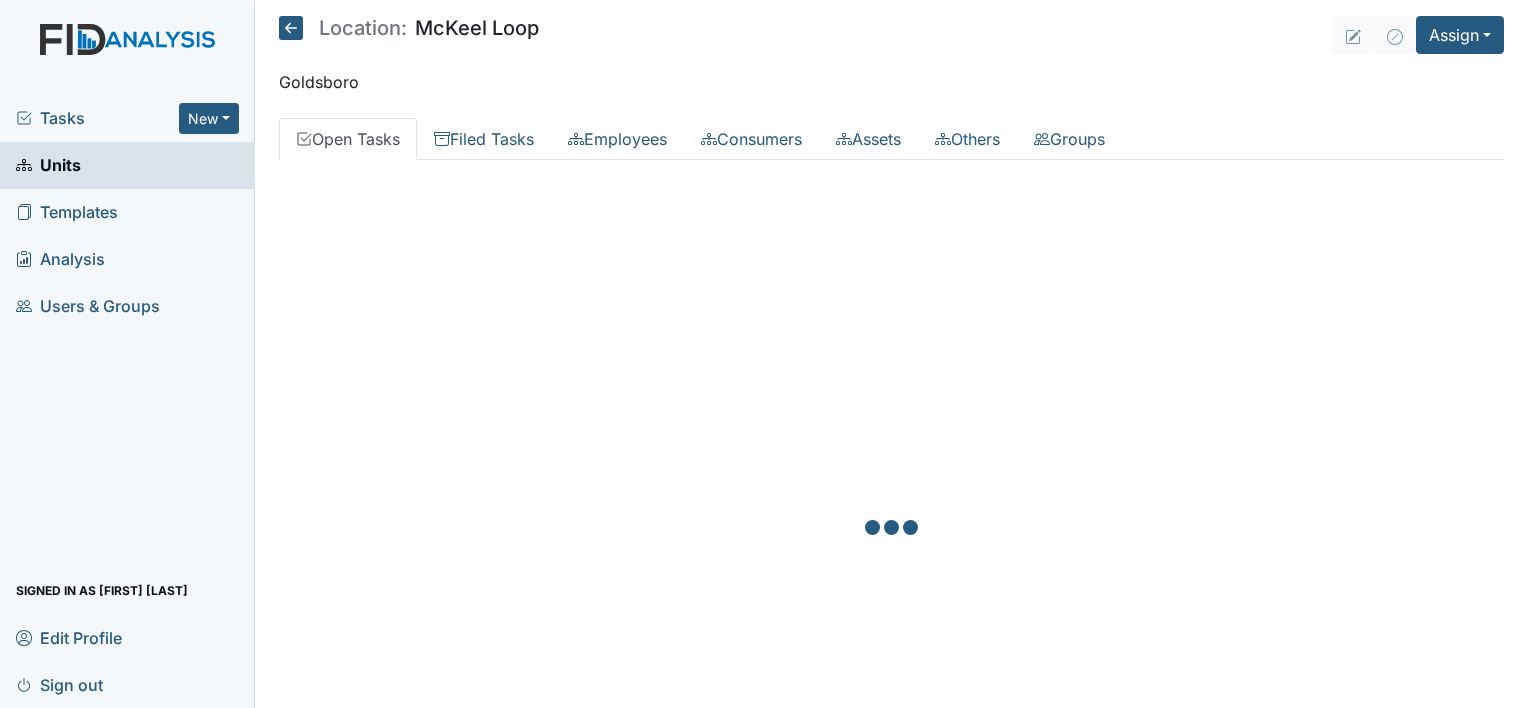 scroll, scrollTop: 0, scrollLeft: 0, axis: both 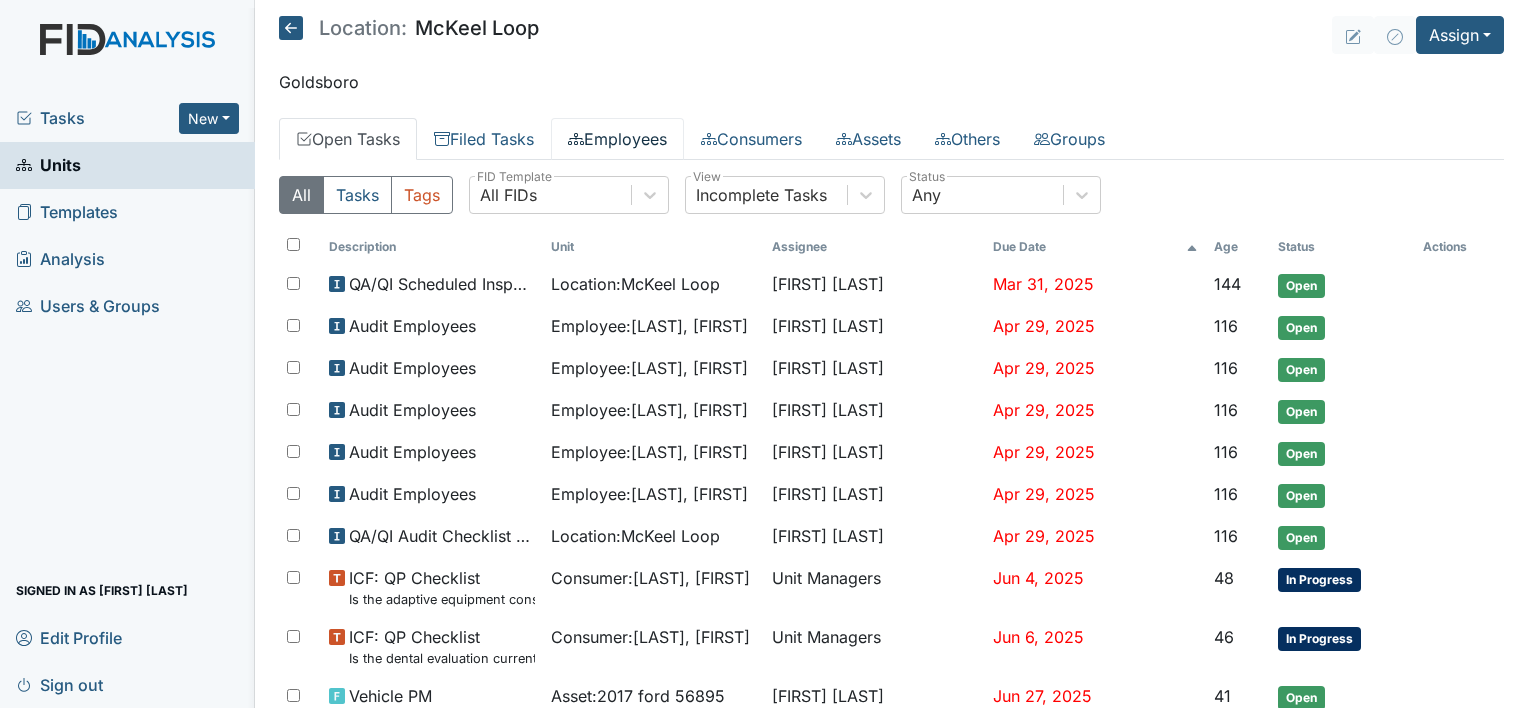 click on "Employees" at bounding box center [617, 139] 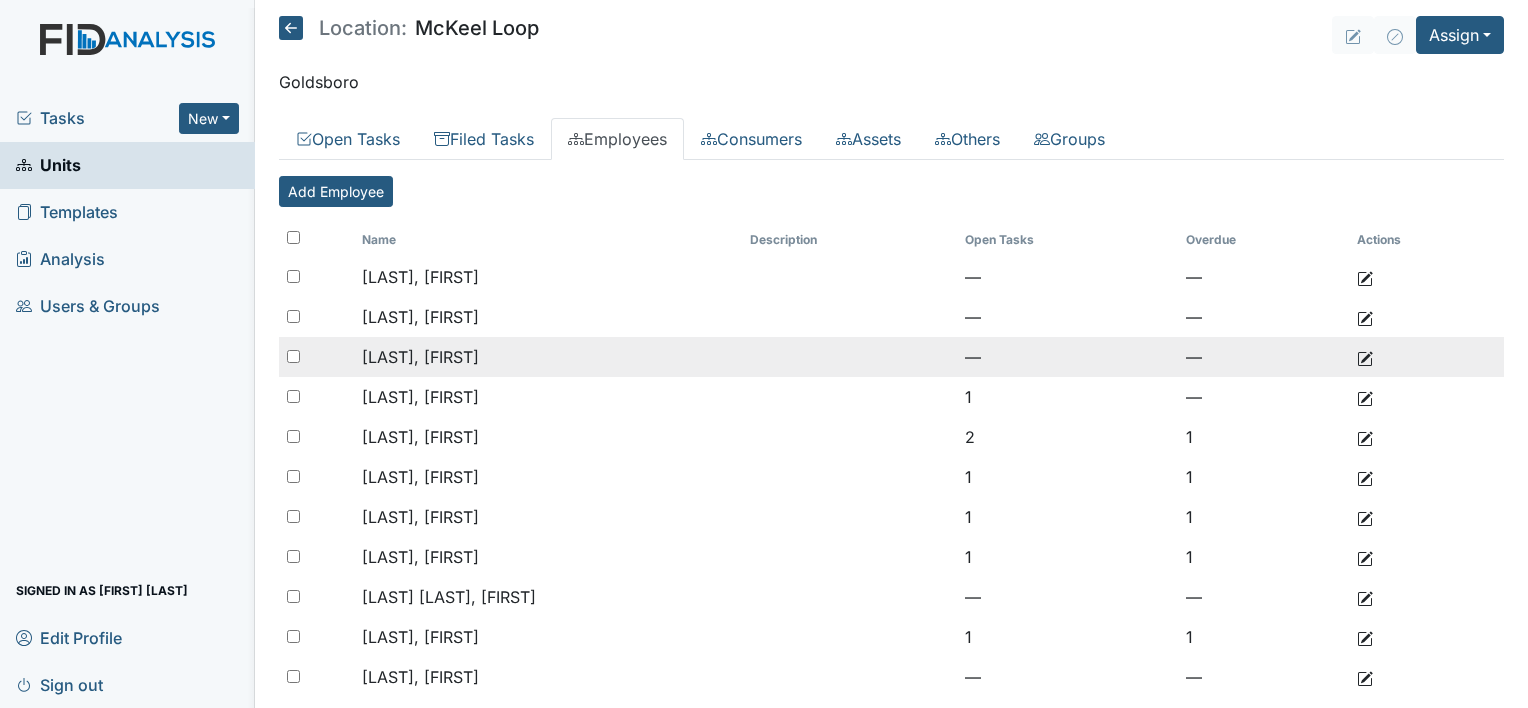 scroll, scrollTop: 36, scrollLeft: 0, axis: vertical 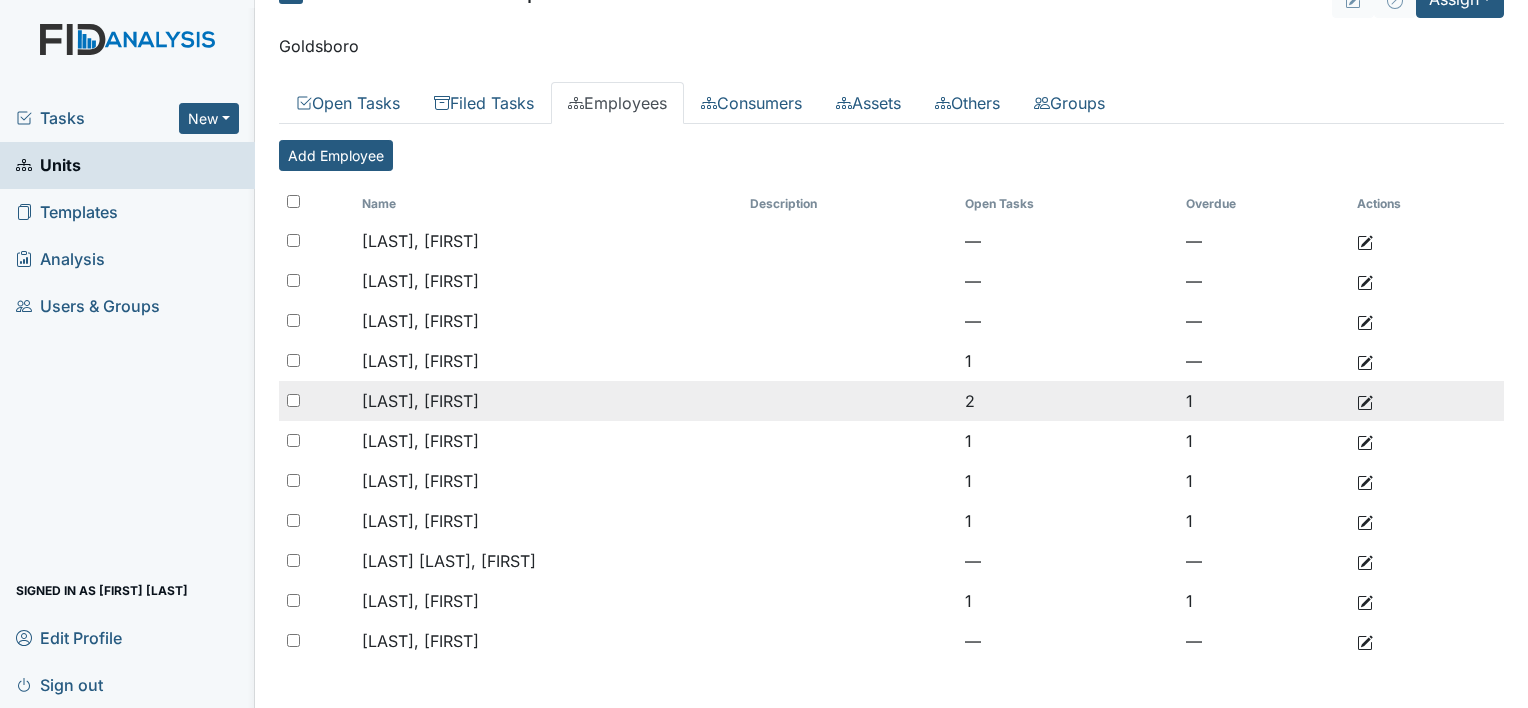 click on "[LAST], [COUNTRY]" at bounding box center [420, 241] 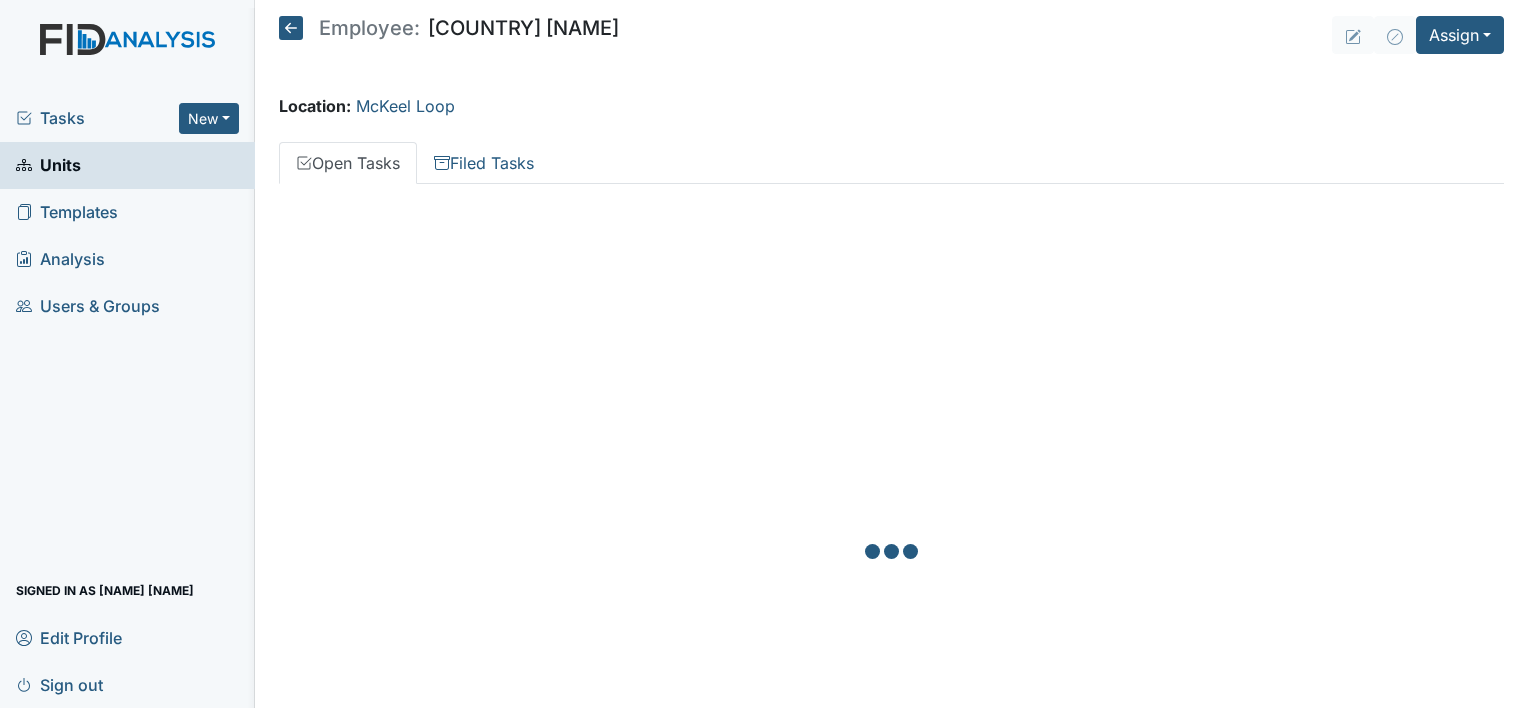 scroll, scrollTop: 0, scrollLeft: 0, axis: both 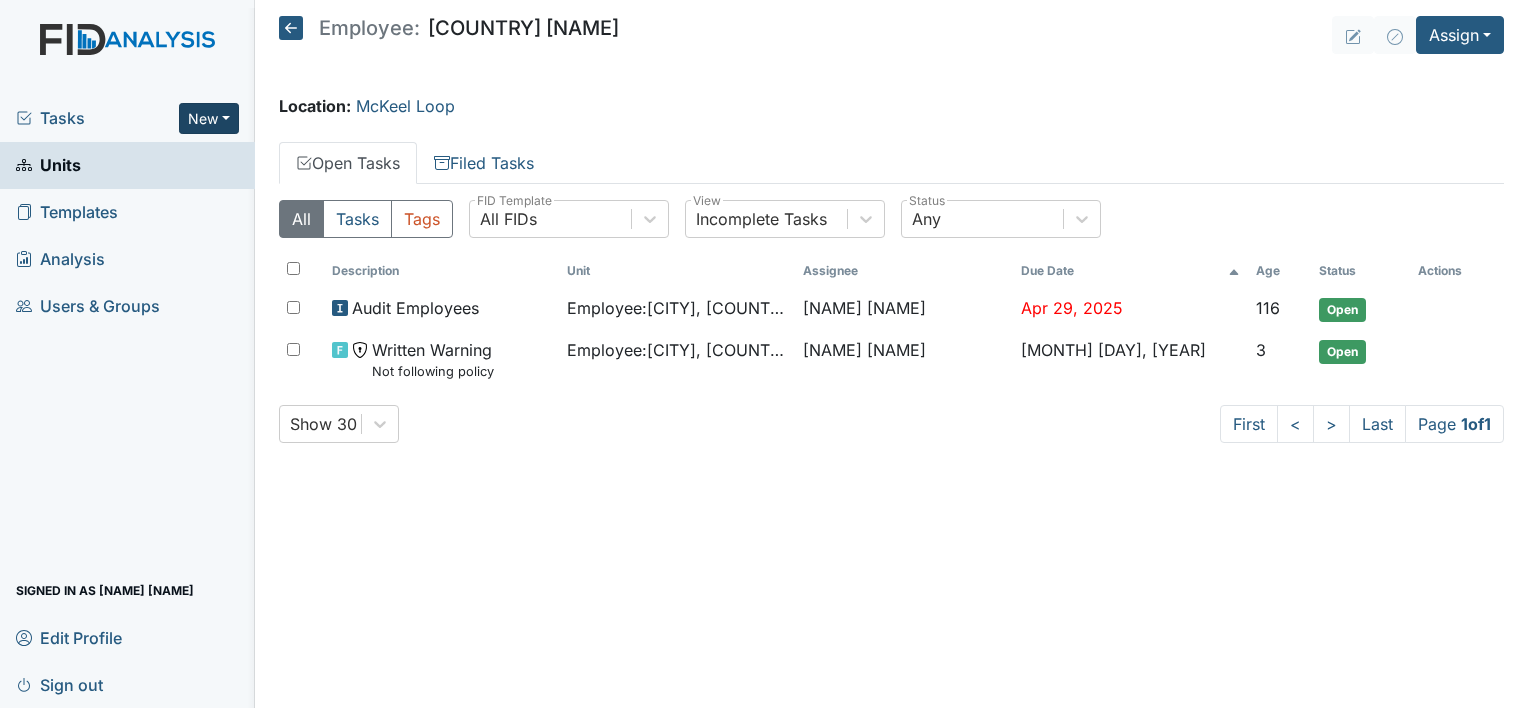click on "New" at bounding box center (209, 118) 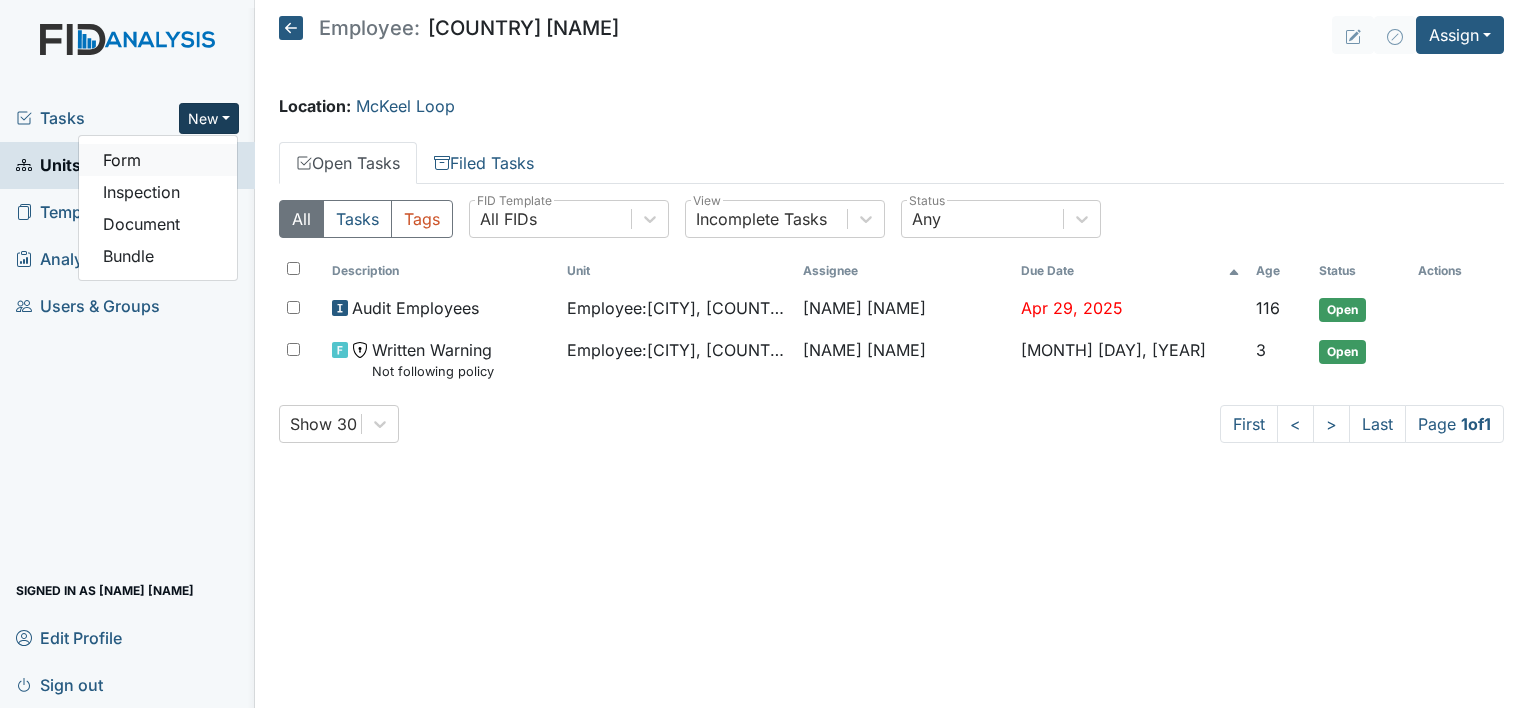 click on "Form" at bounding box center (158, 160) 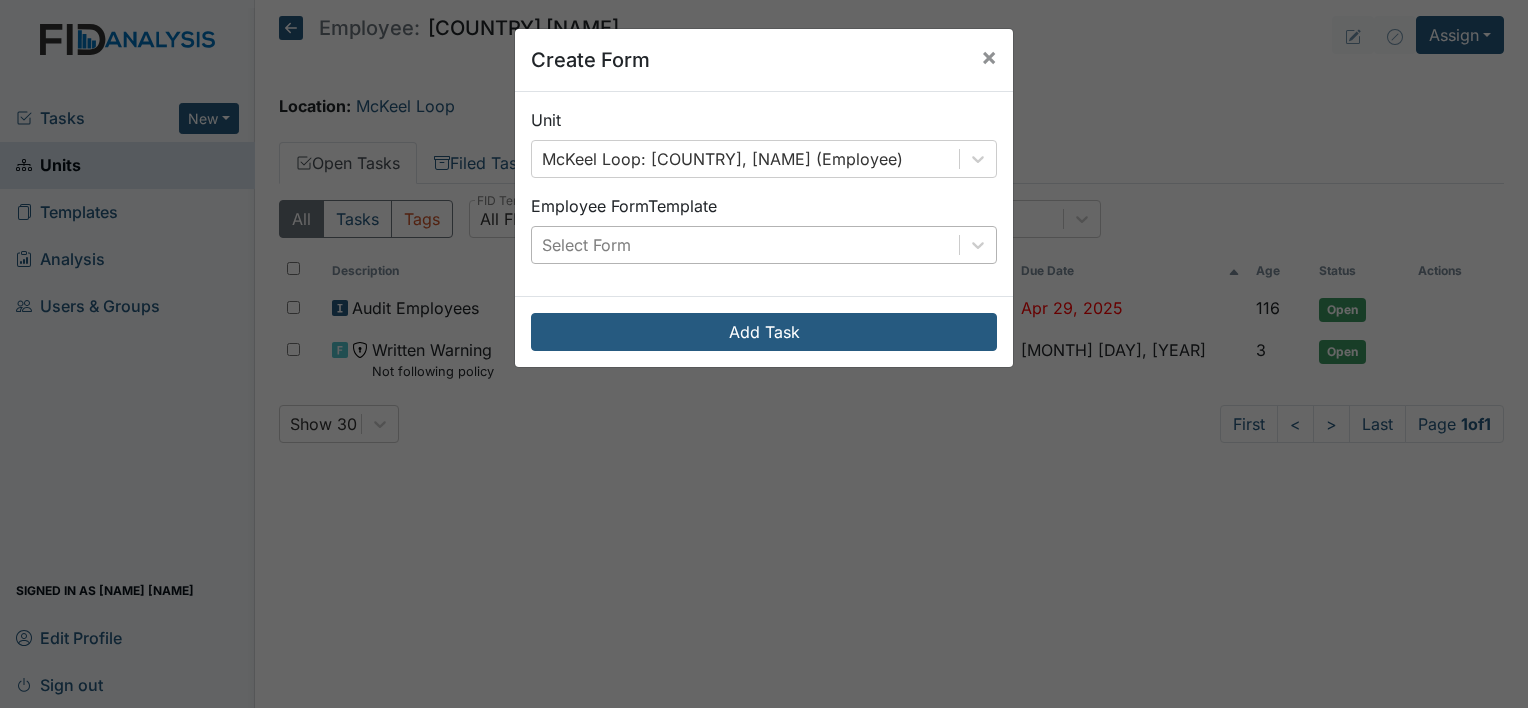 click on "Select Form" at bounding box center [745, 159] 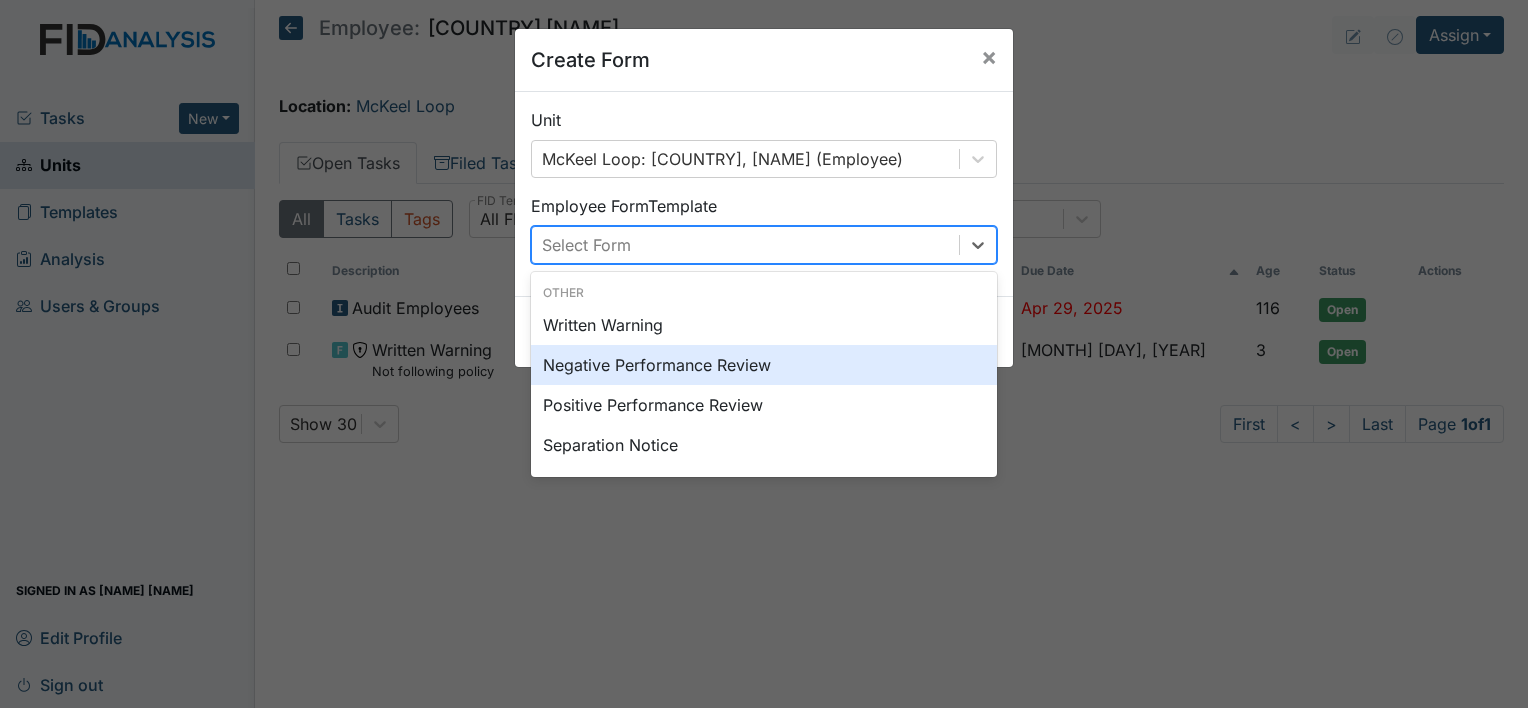 click on "Negative Performance Review" at bounding box center [764, 365] 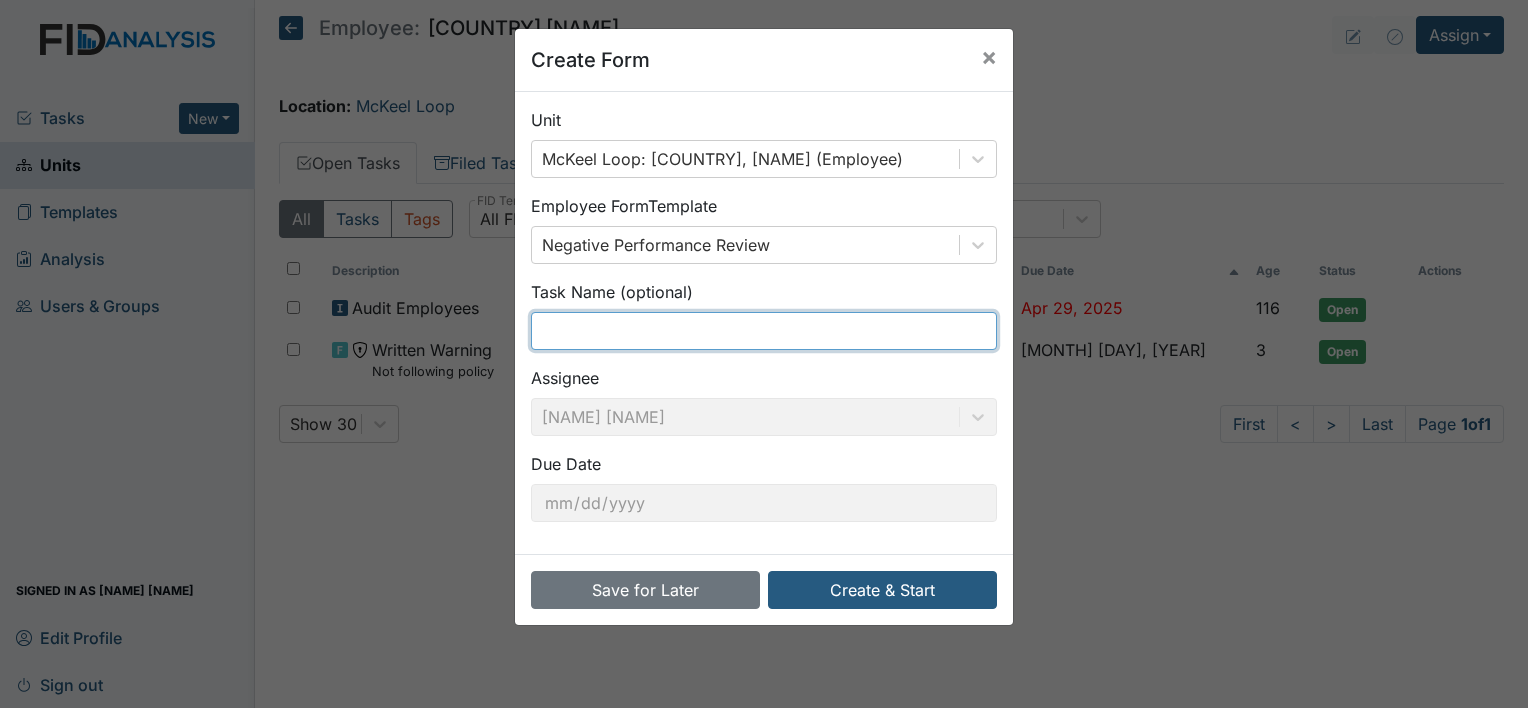 click at bounding box center (764, 331) 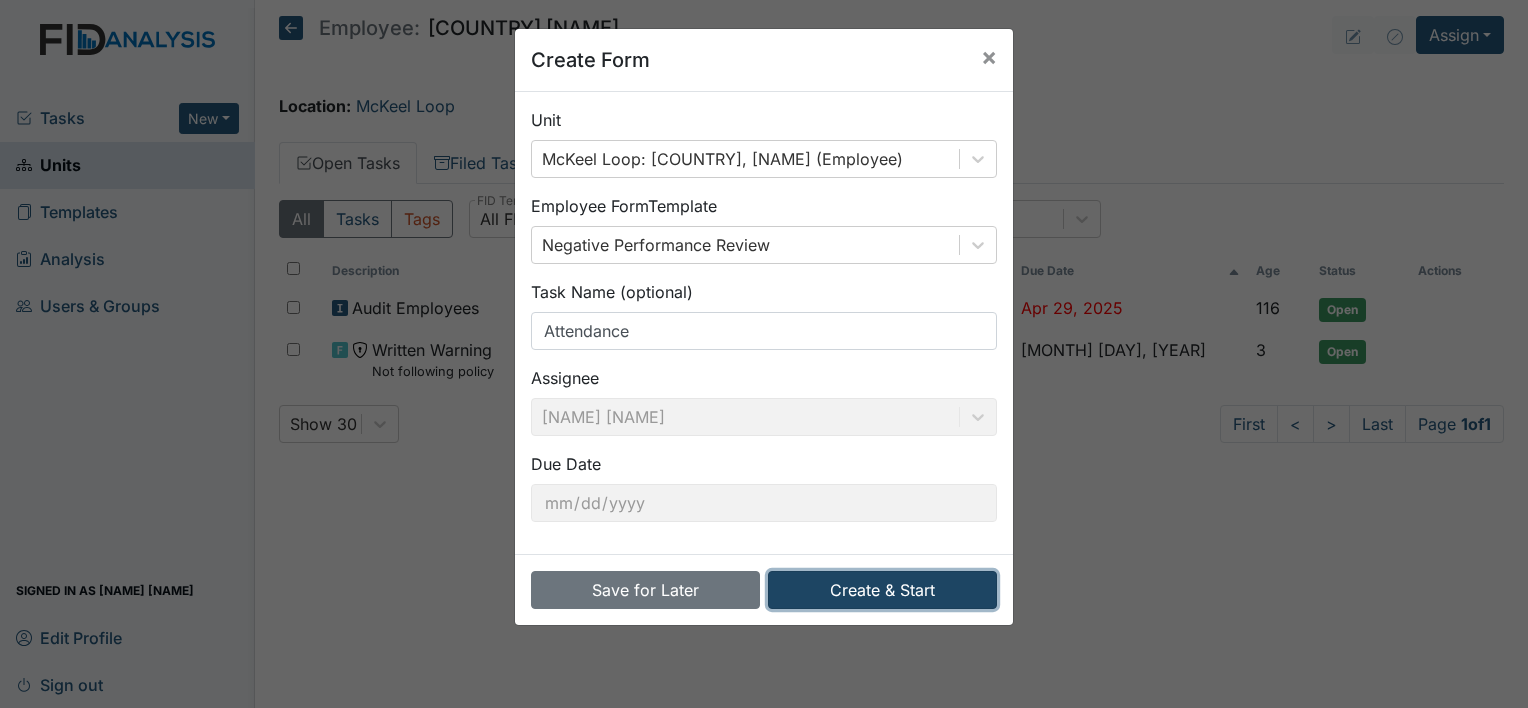 click on "Create & Start" at bounding box center [882, 590] 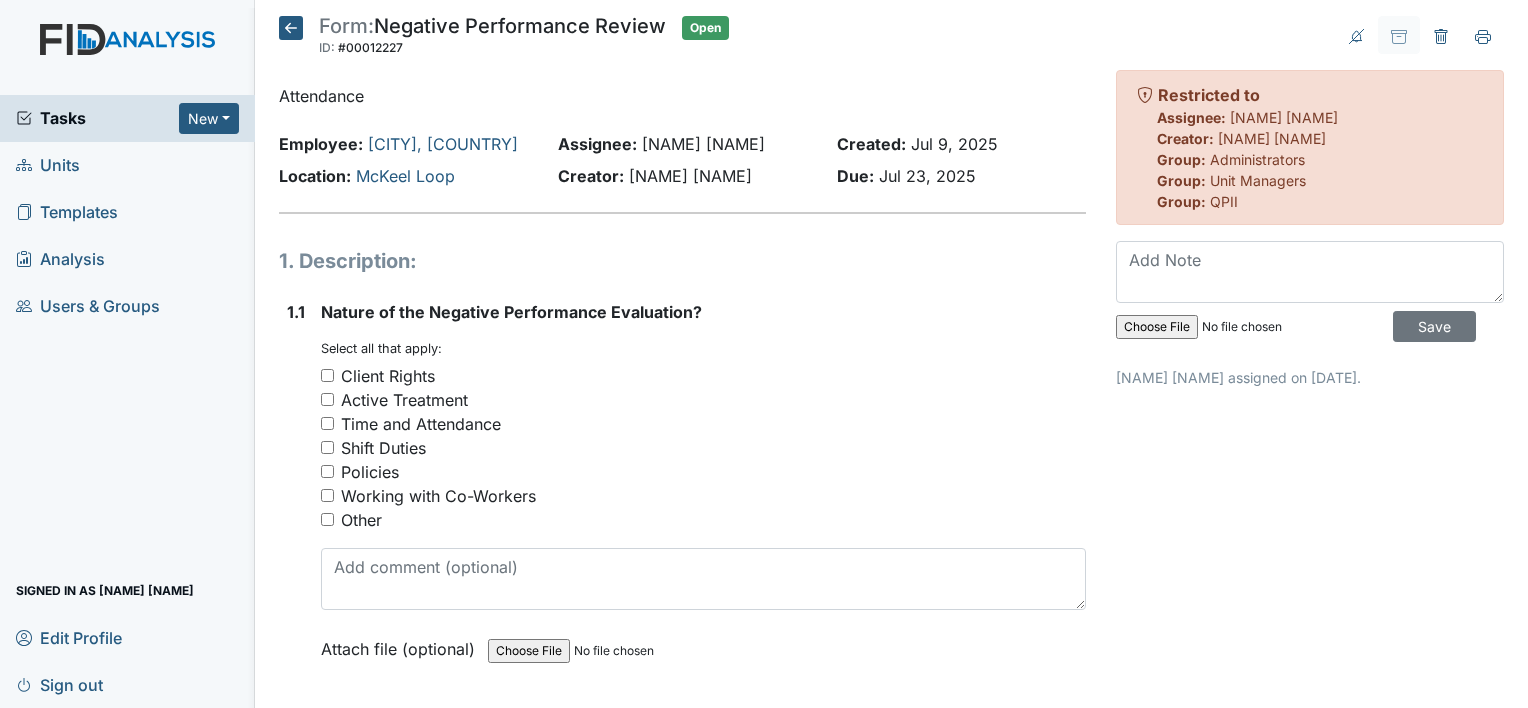 scroll, scrollTop: 0, scrollLeft: 0, axis: both 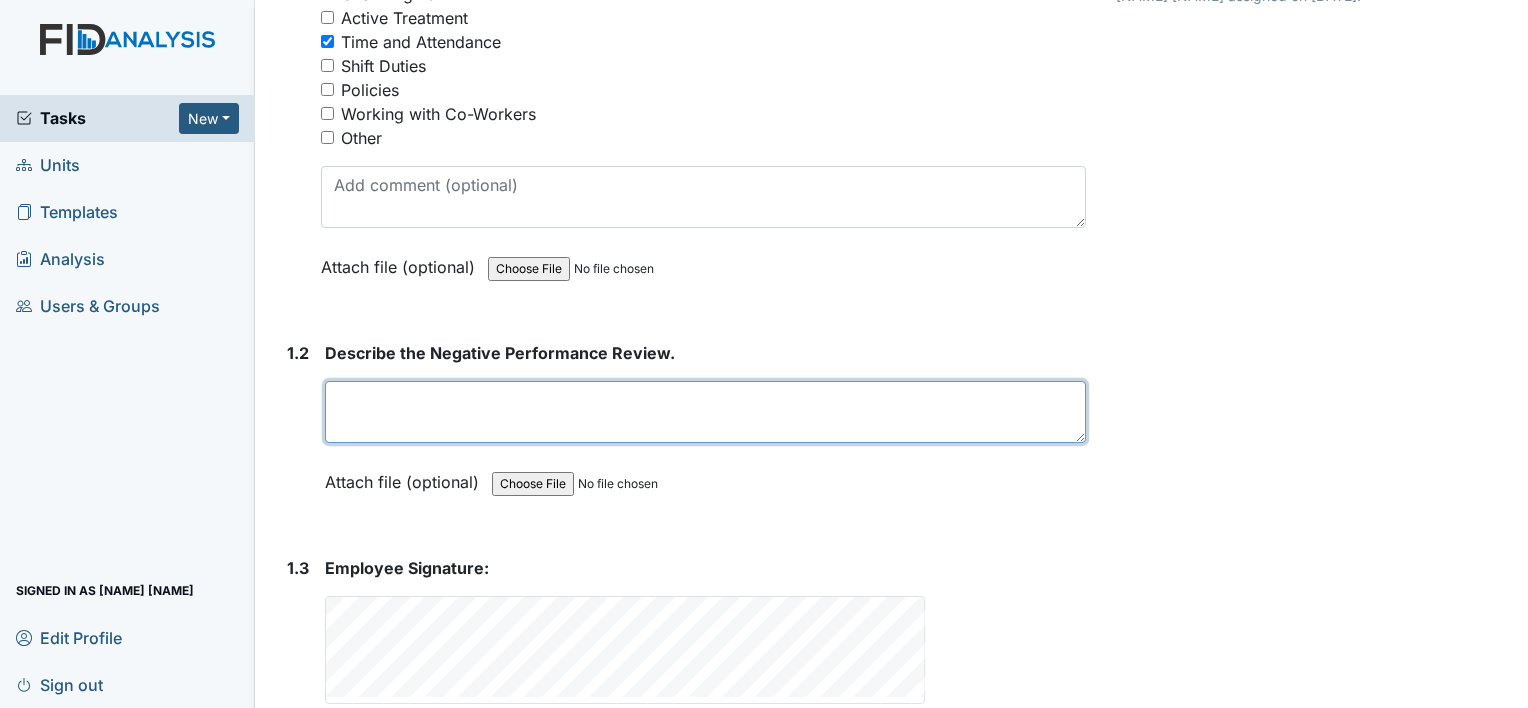 click at bounding box center [705, 412] 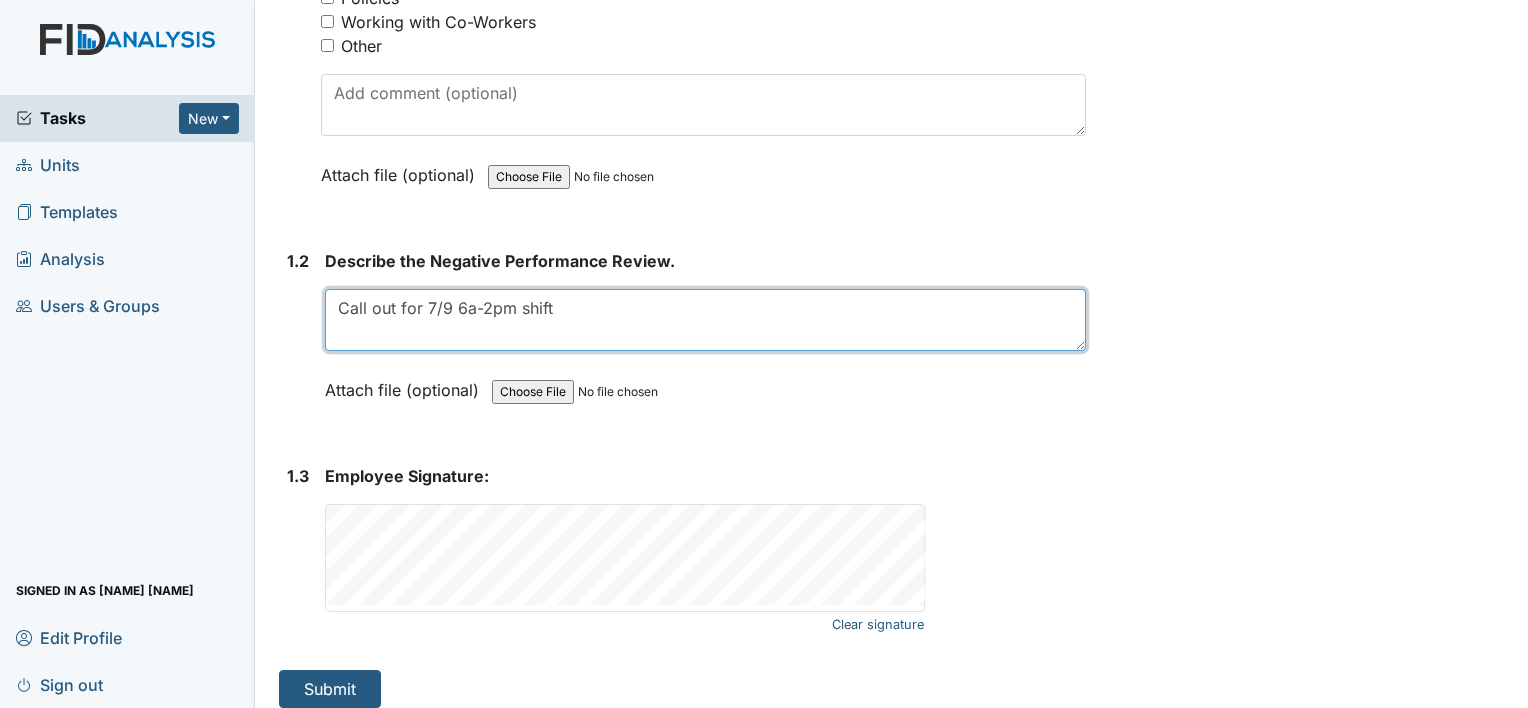 scroll, scrollTop: 488, scrollLeft: 0, axis: vertical 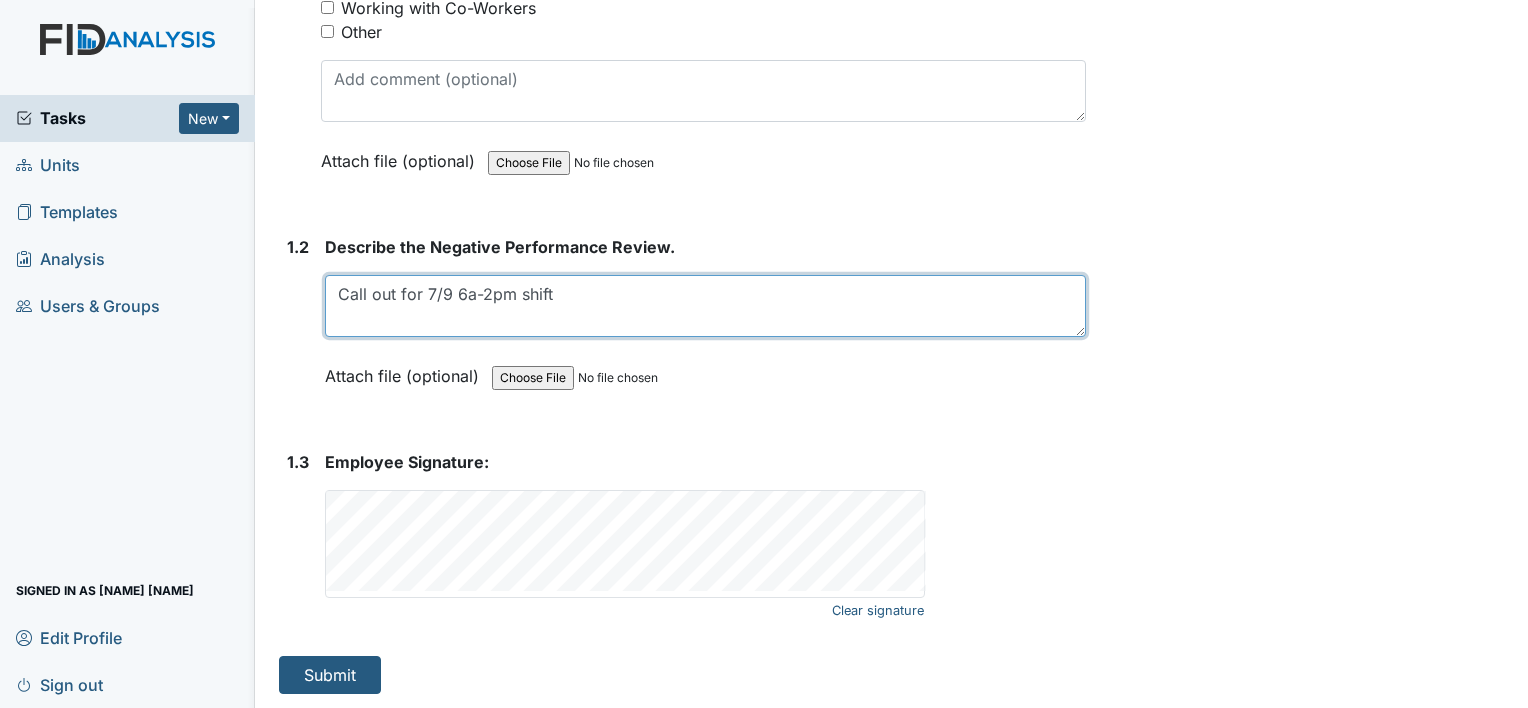 type on "Call out for 7/9 6a-2pm shift" 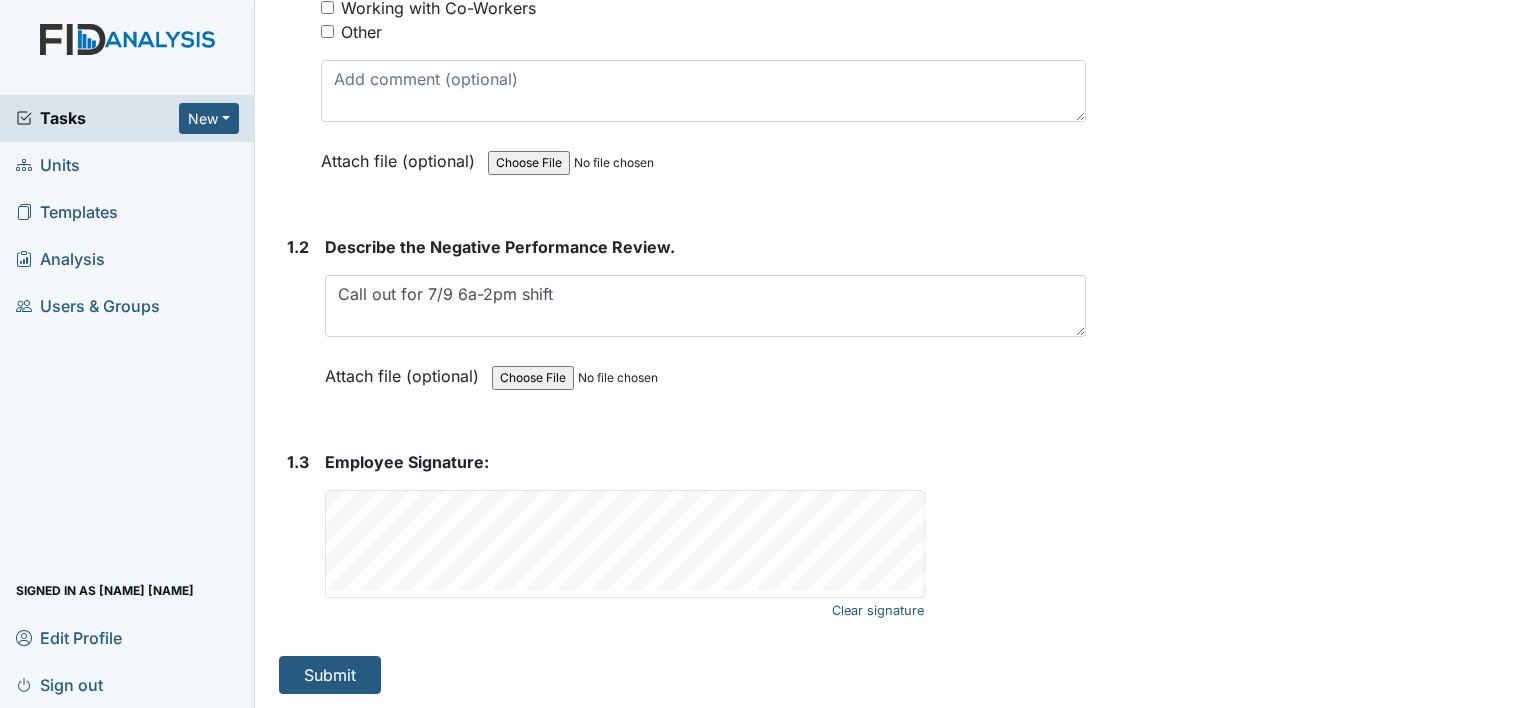 click on "Tasks" at bounding box center [97, 118] 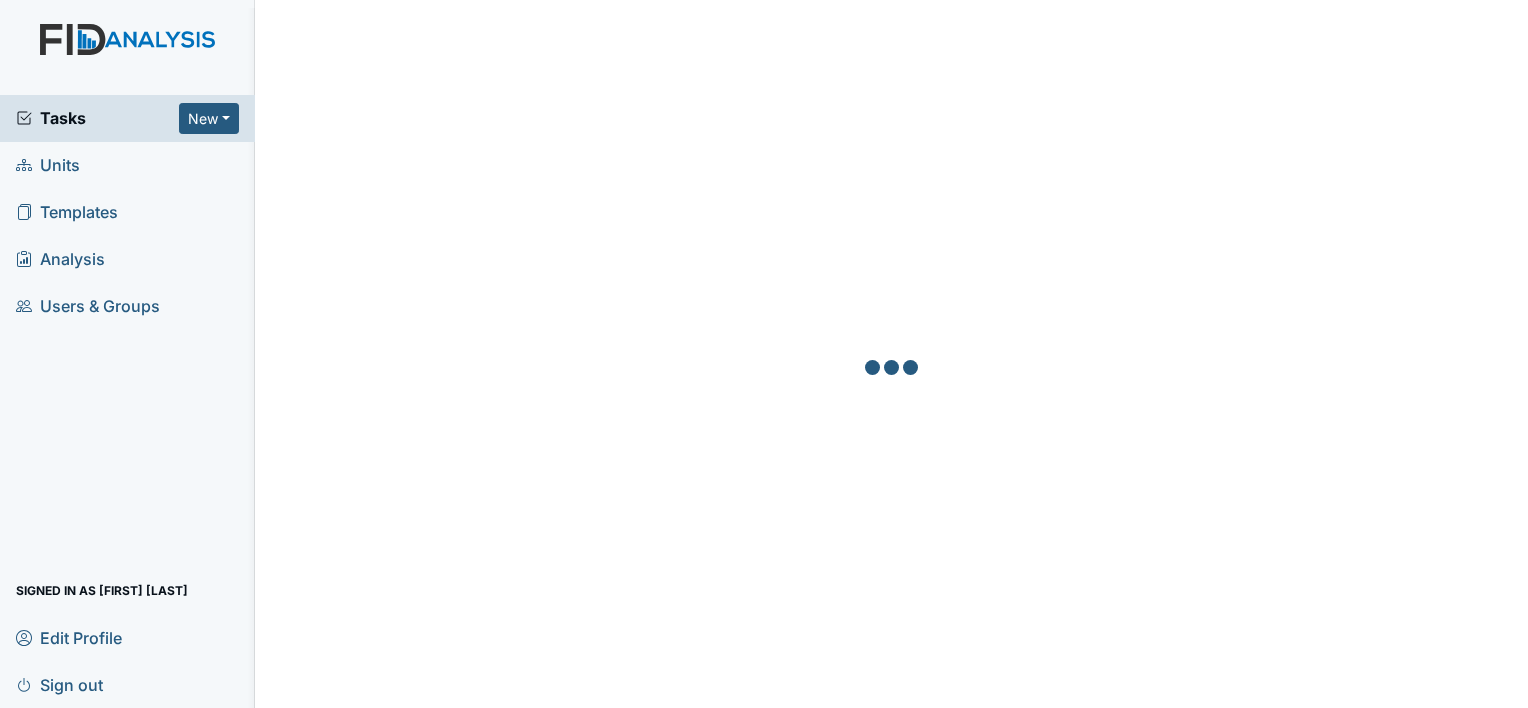 scroll, scrollTop: 0, scrollLeft: 0, axis: both 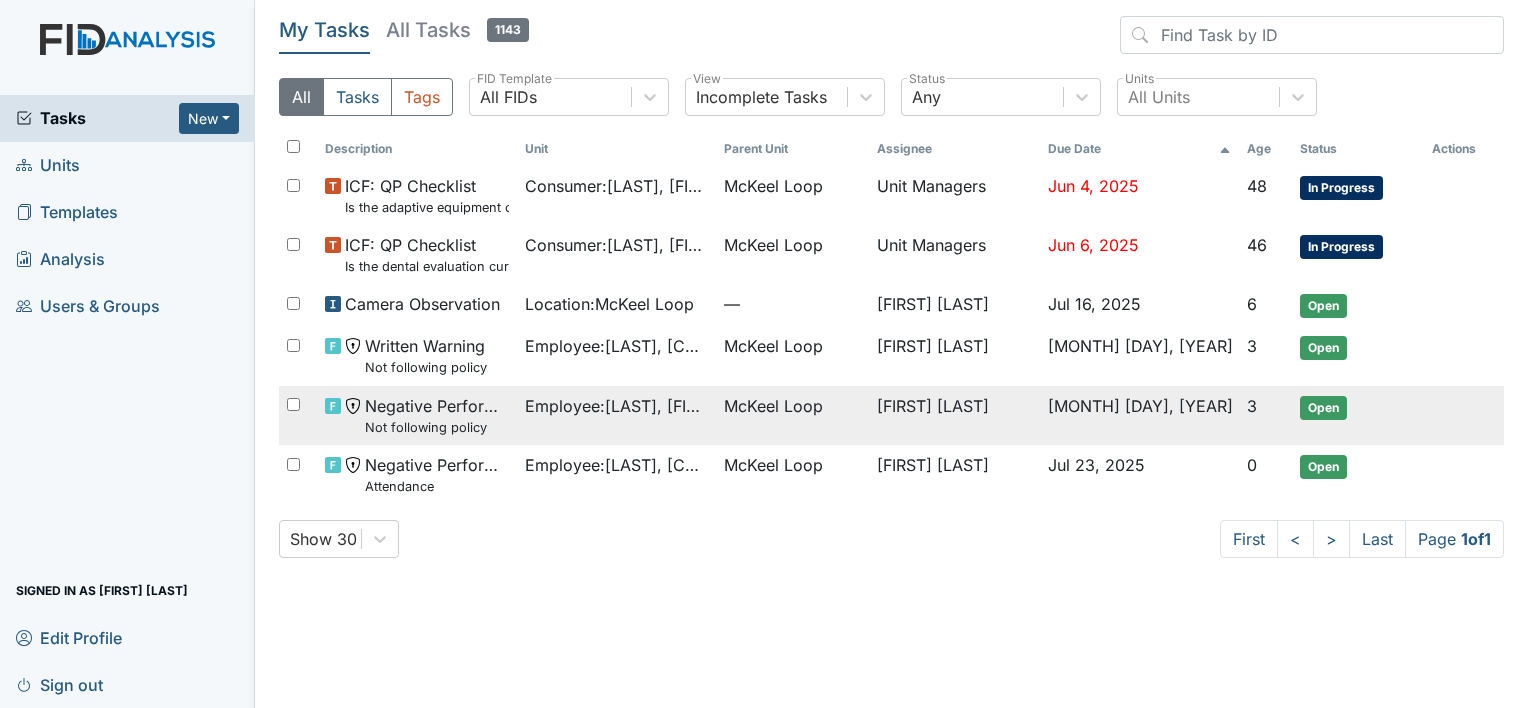 click on "Negative Performance Review Not following policy" at bounding box center (426, 355) 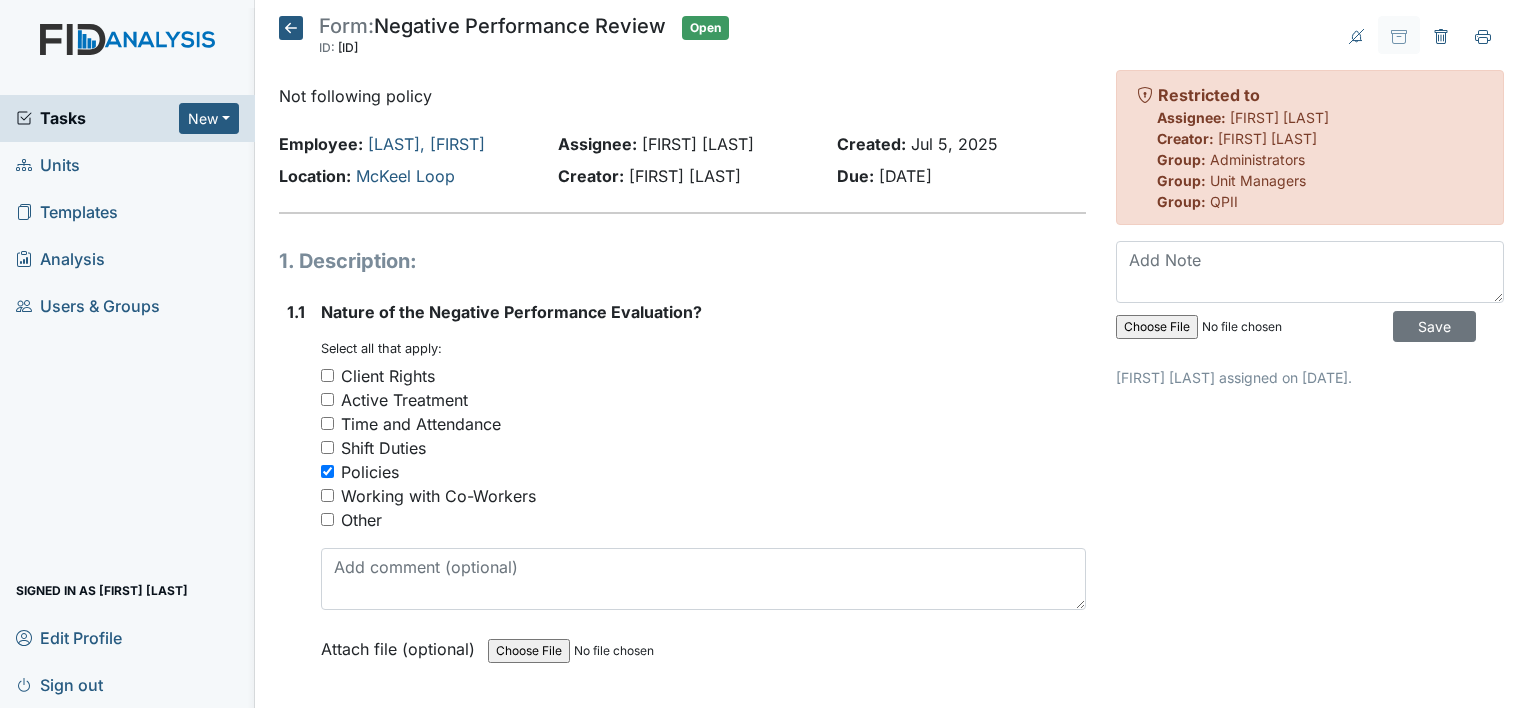 scroll, scrollTop: 0, scrollLeft: 0, axis: both 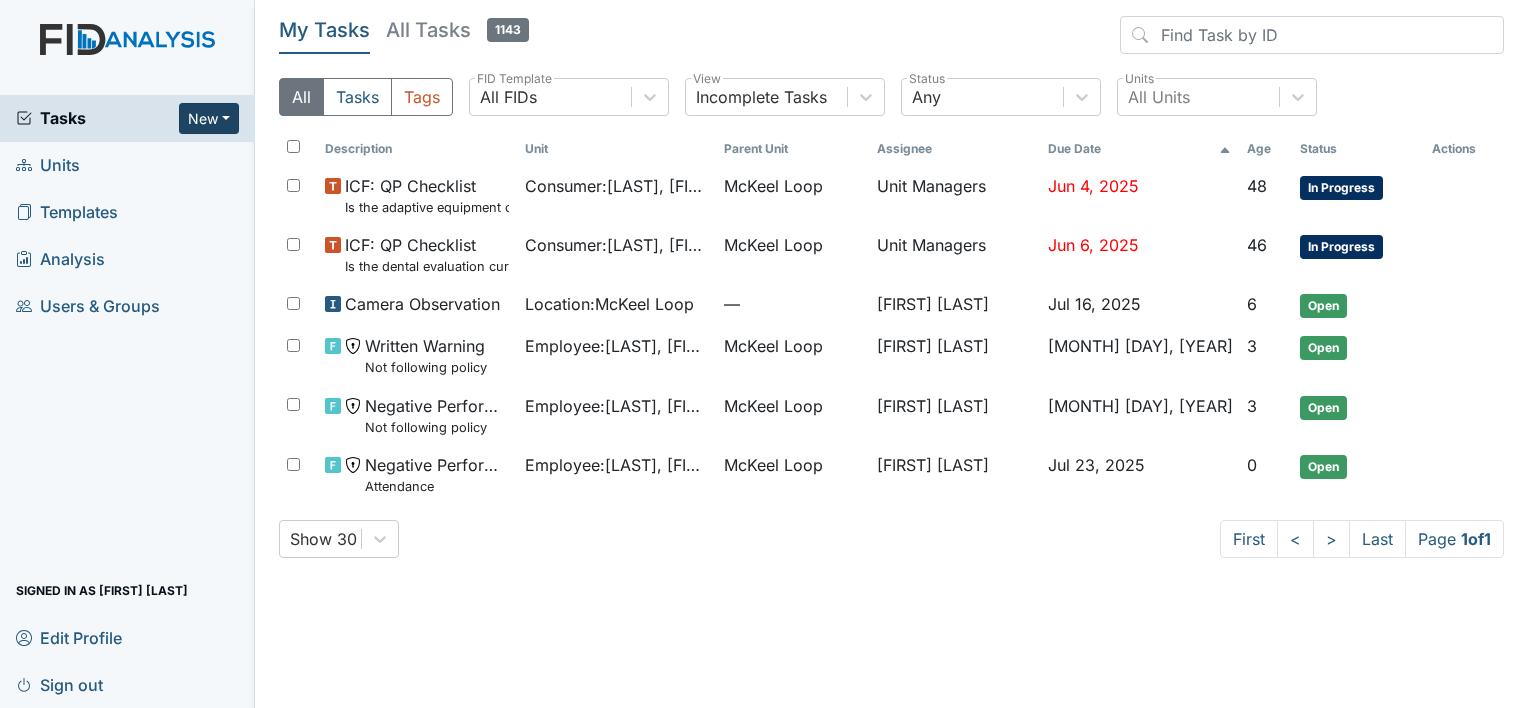 click on "New" at bounding box center (209, 118) 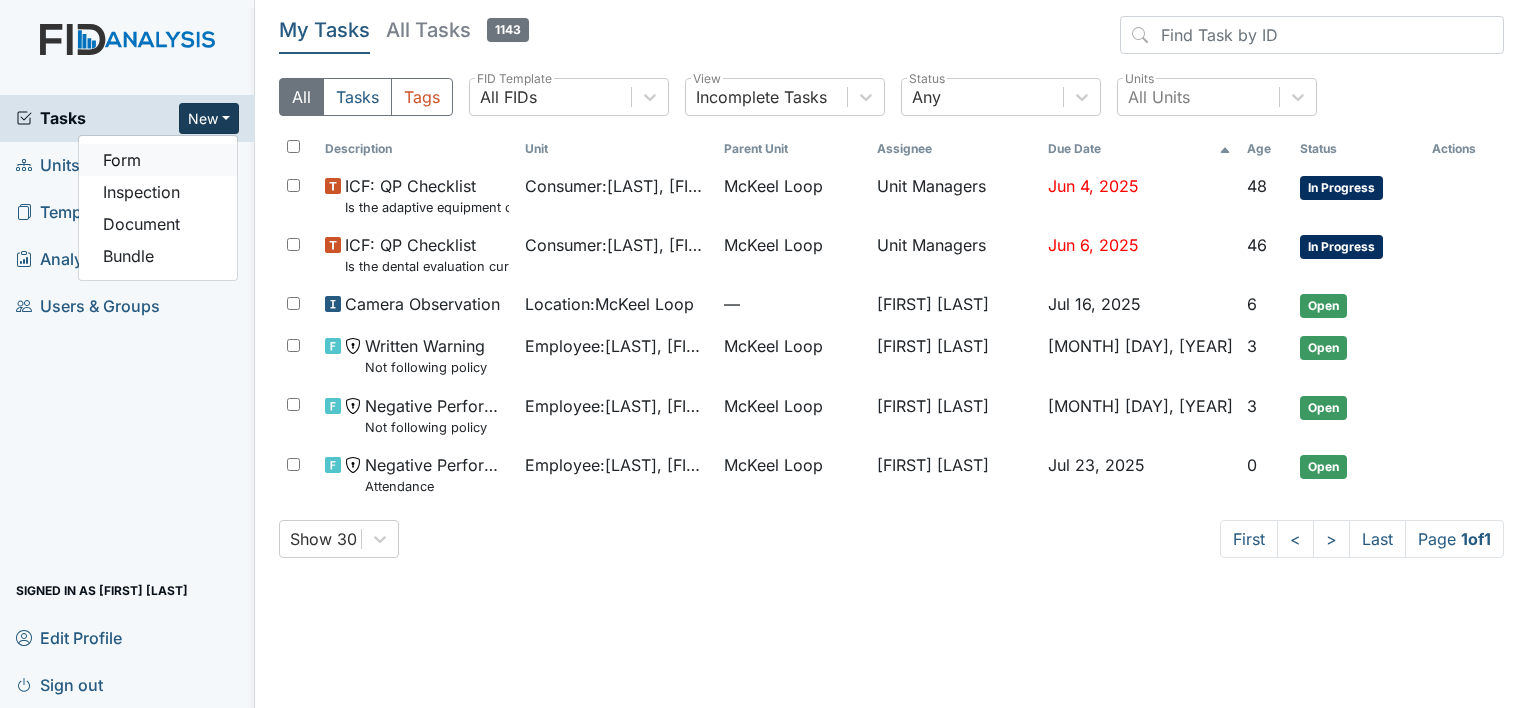 click on "Form" at bounding box center [158, 160] 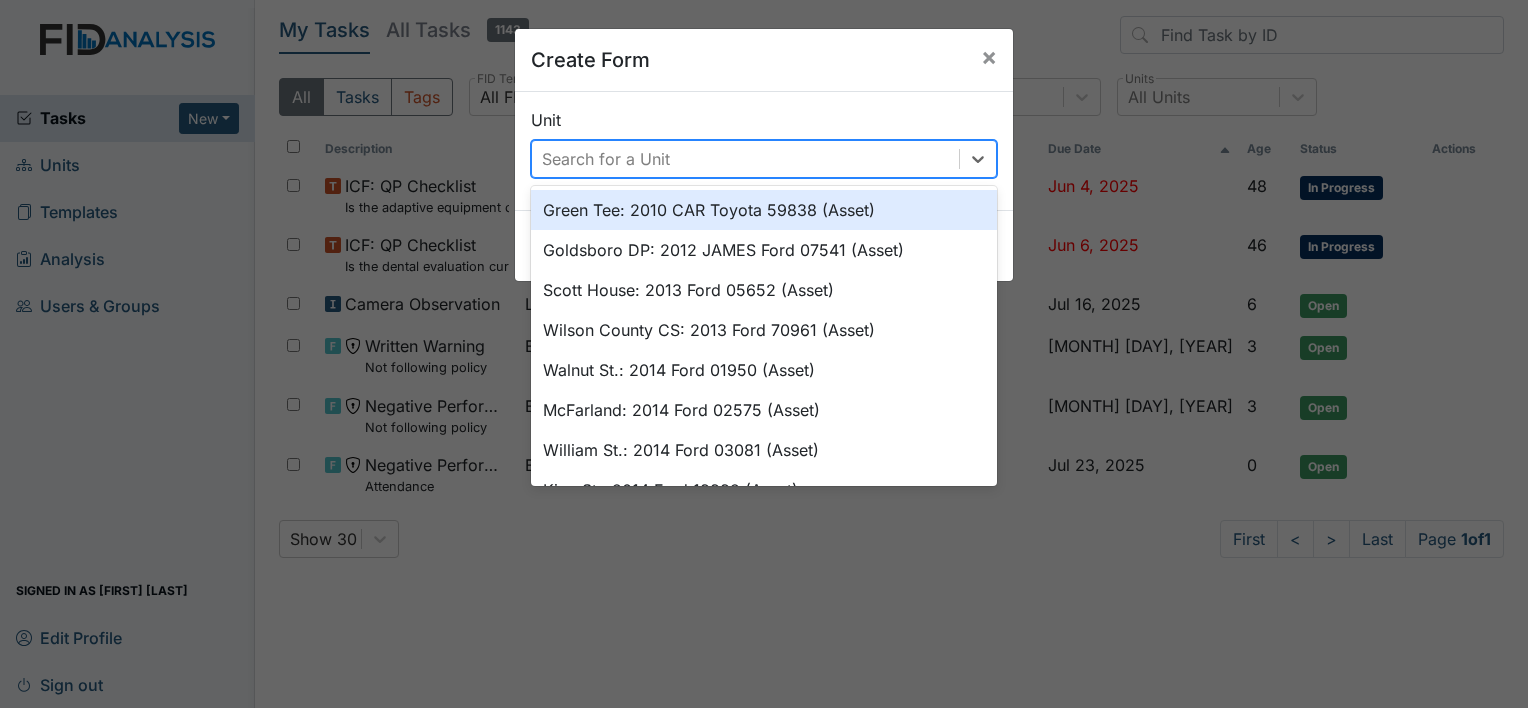 click on "Search for a Unit" at bounding box center [745, 159] 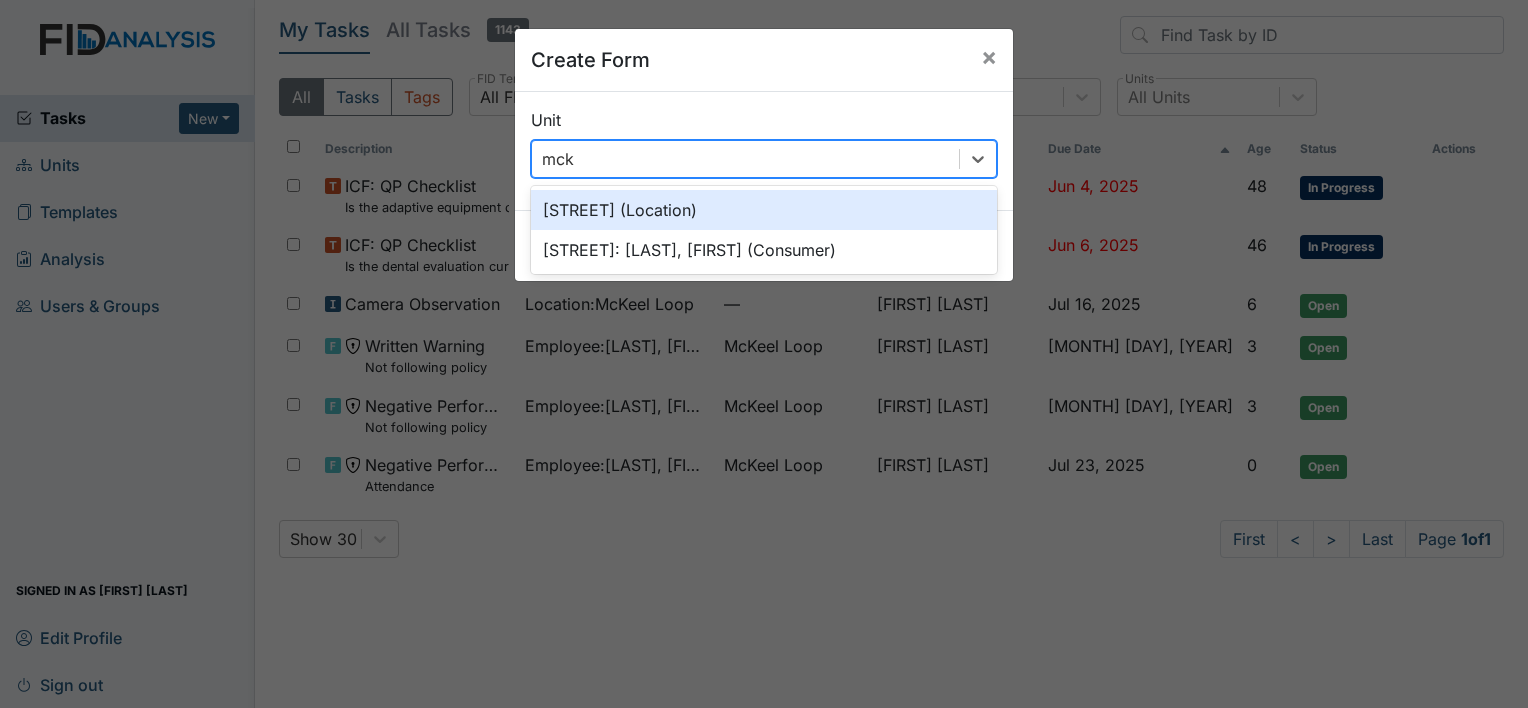 click on "[STREET] (Location)" at bounding box center [764, 210] 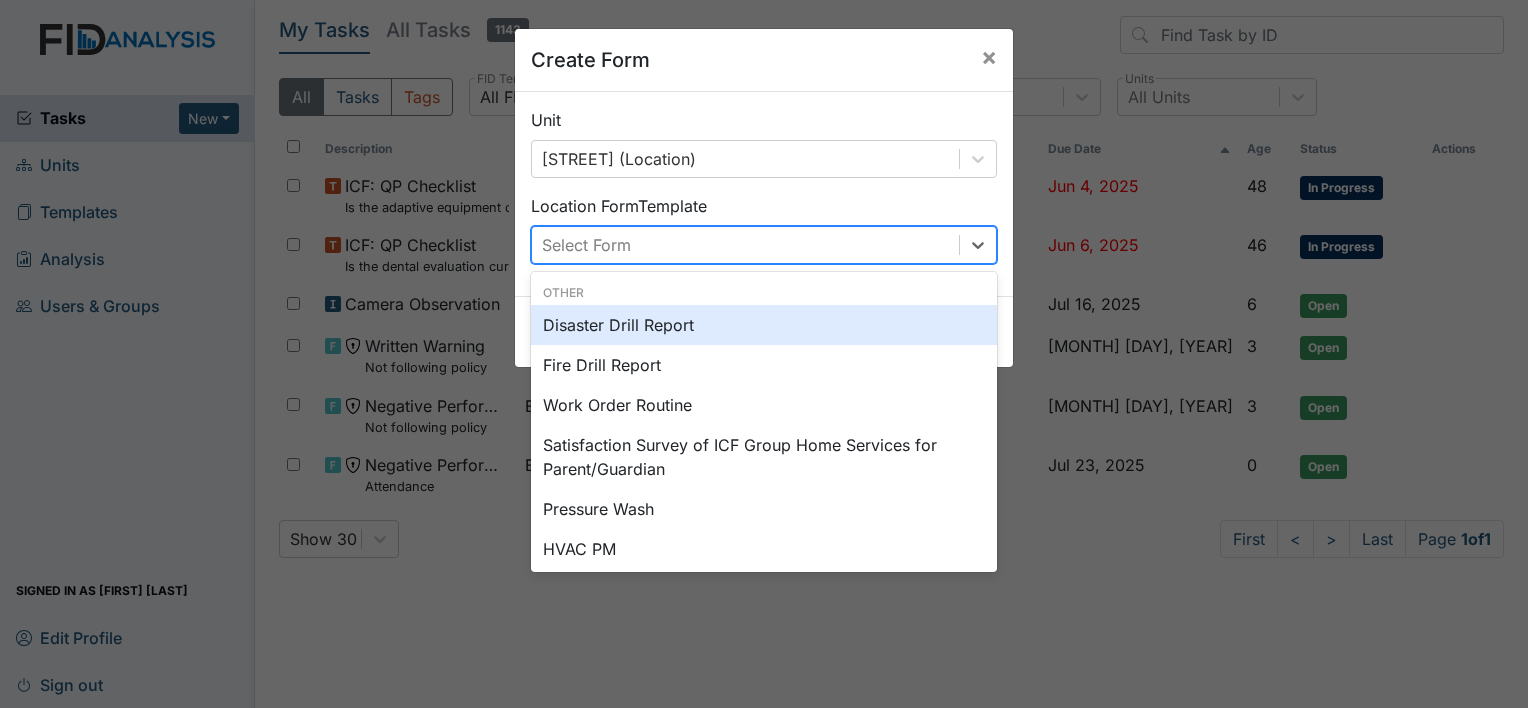 click on "Select Form" at bounding box center (586, 245) 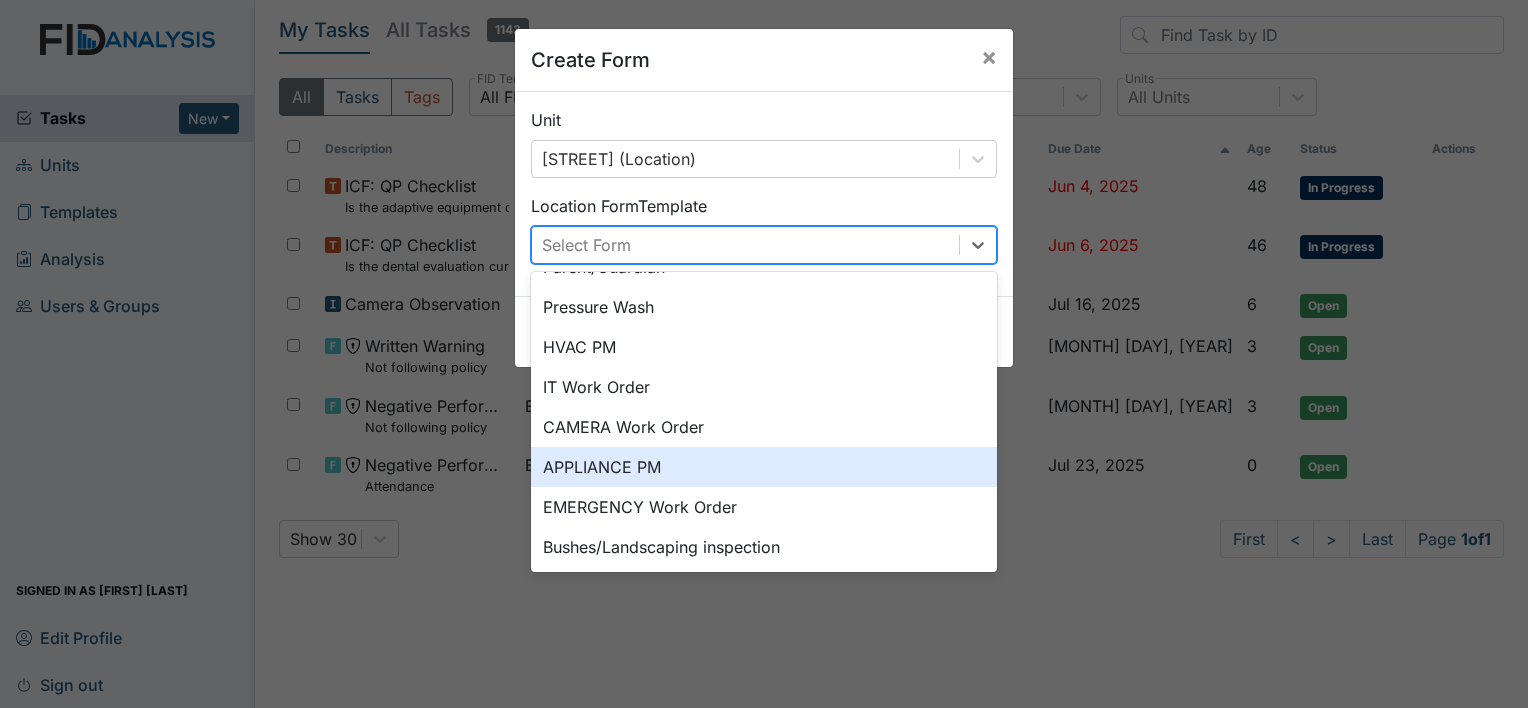 scroll, scrollTop: 208, scrollLeft: 0, axis: vertical 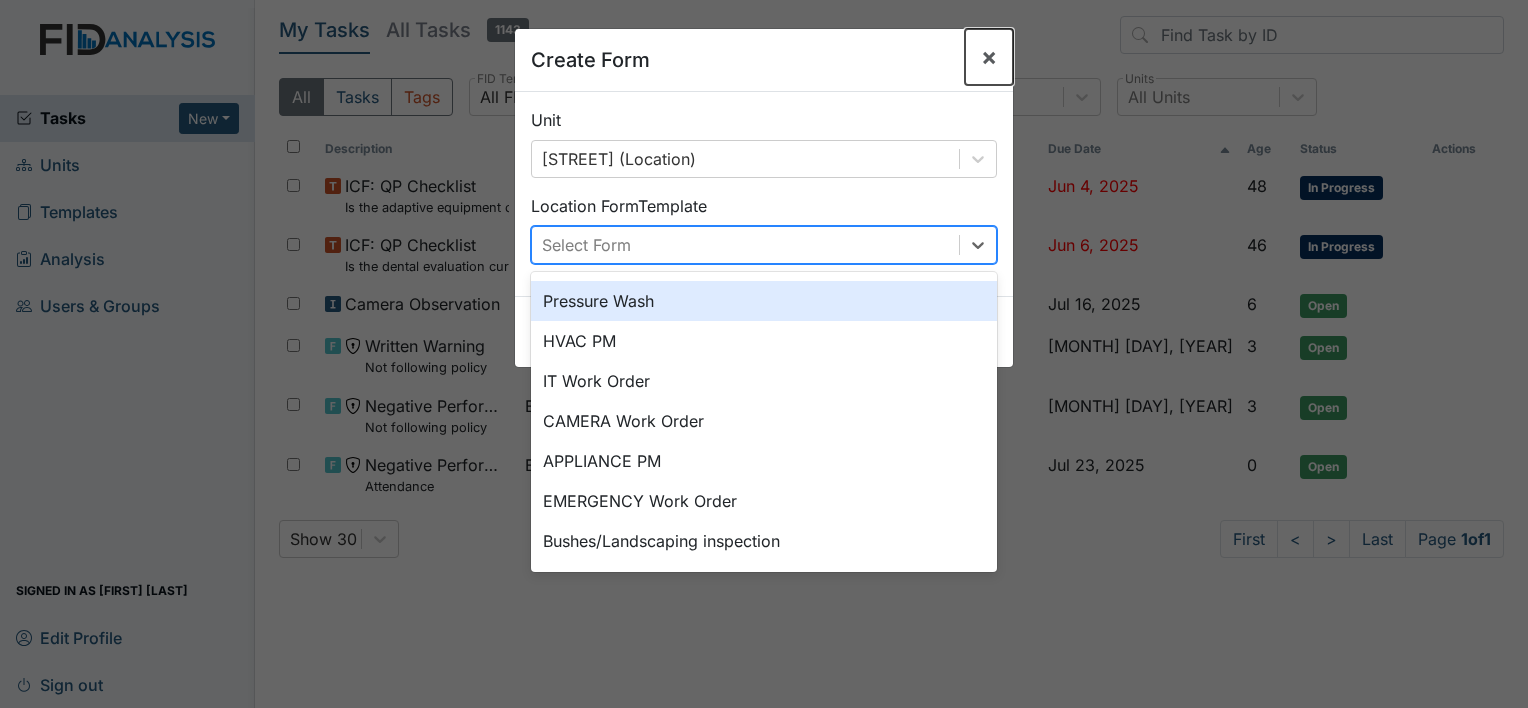 click on "×" at bounding box center [989, 56] 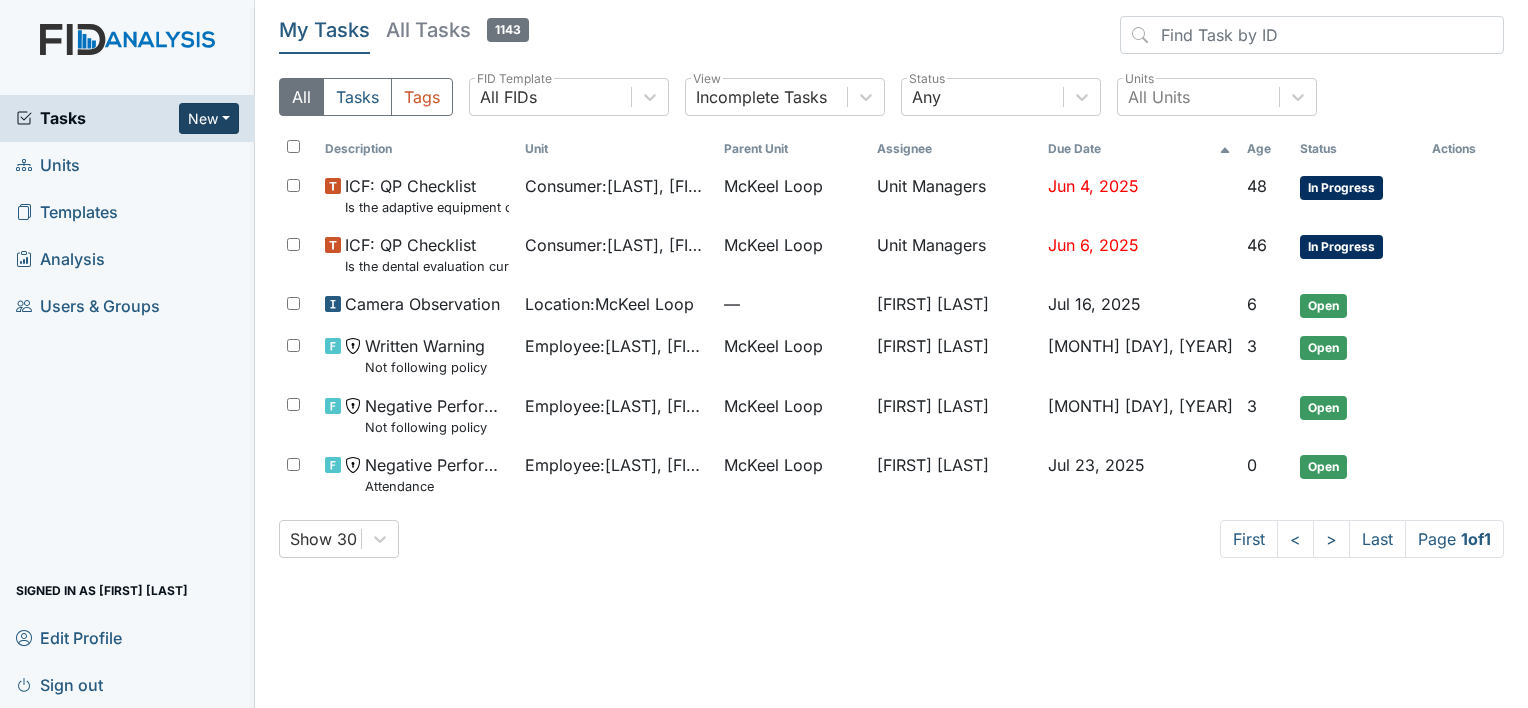 click on "New" at bounding box center (209, 118) 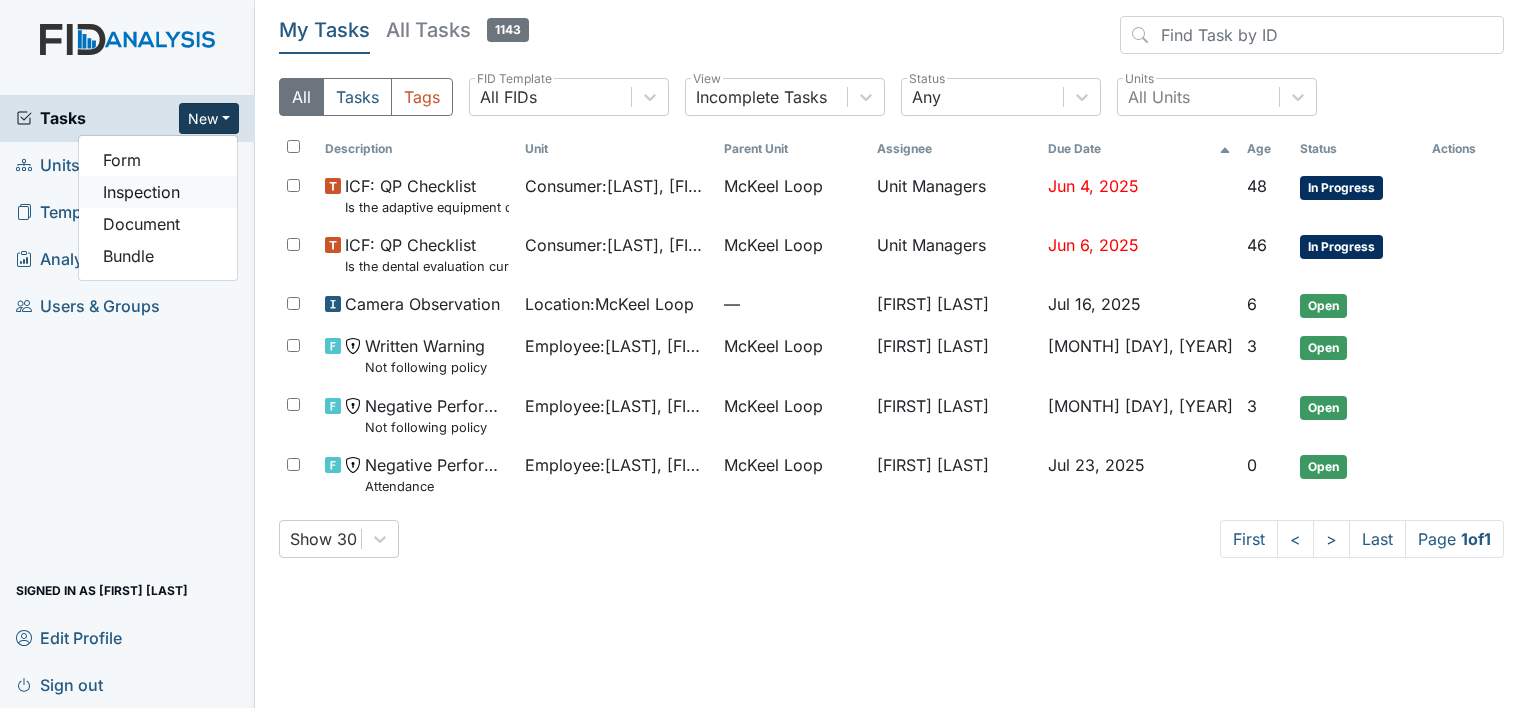 click on "Inspection" at bounding box center [158, 192] 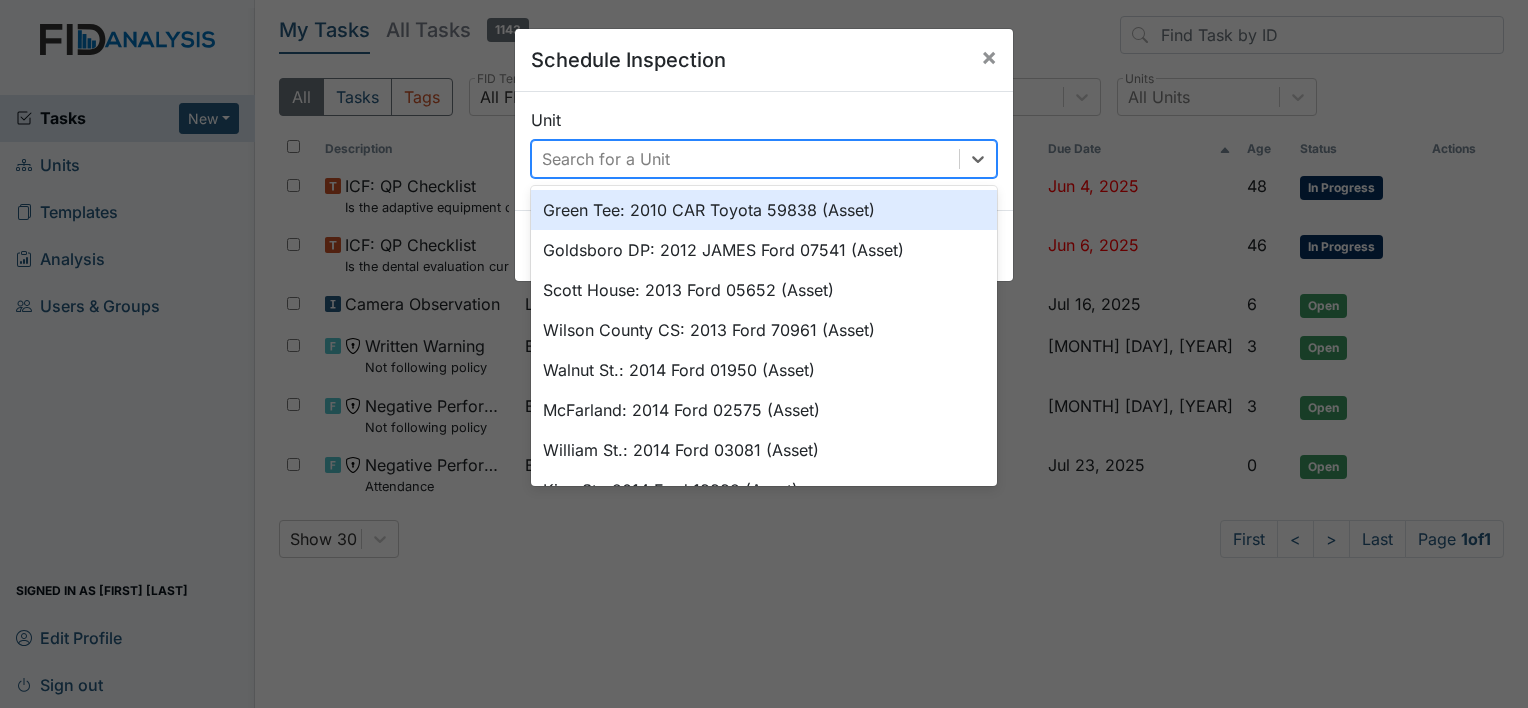 click on "Search for a Unit" at bounding box center (745, 159) 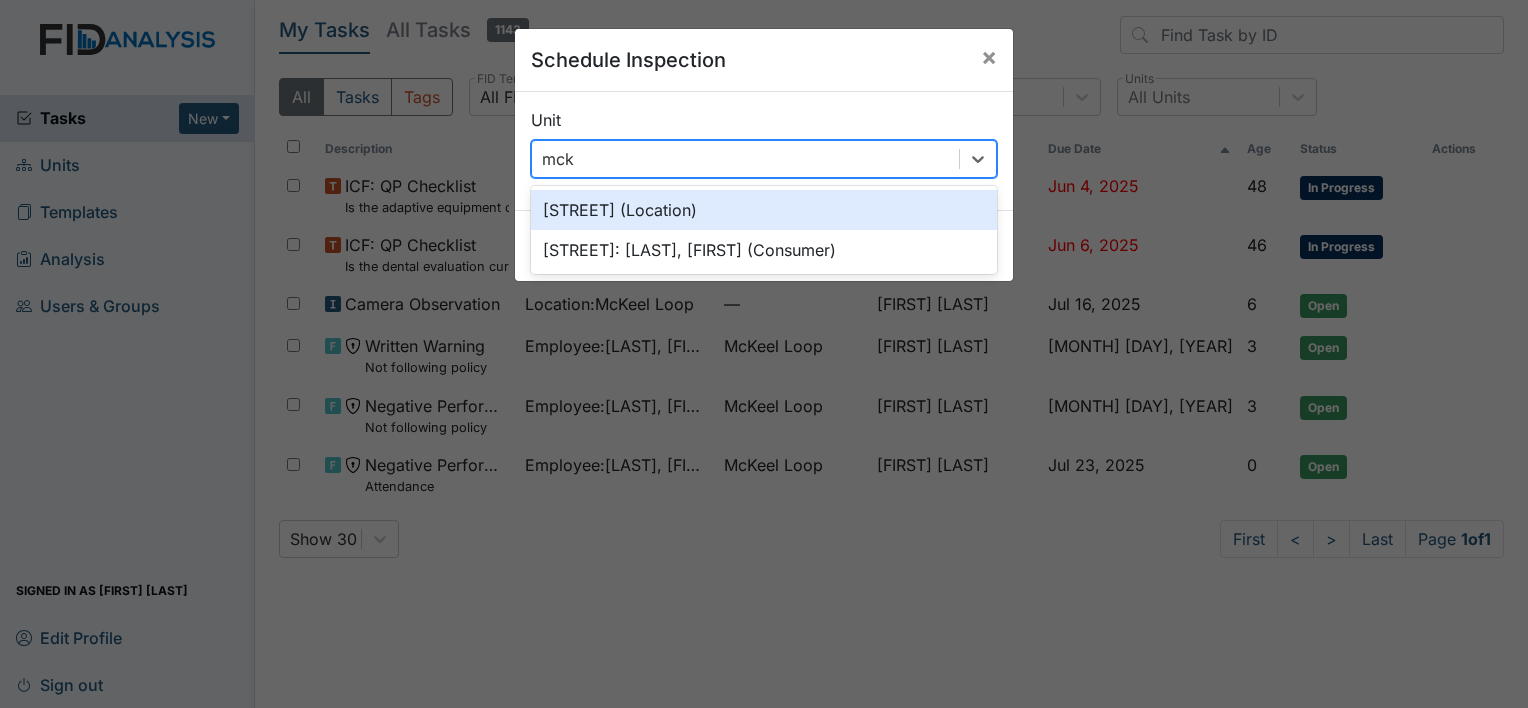 click on "[STREET] (Location)" at bounding box center (764, 210) 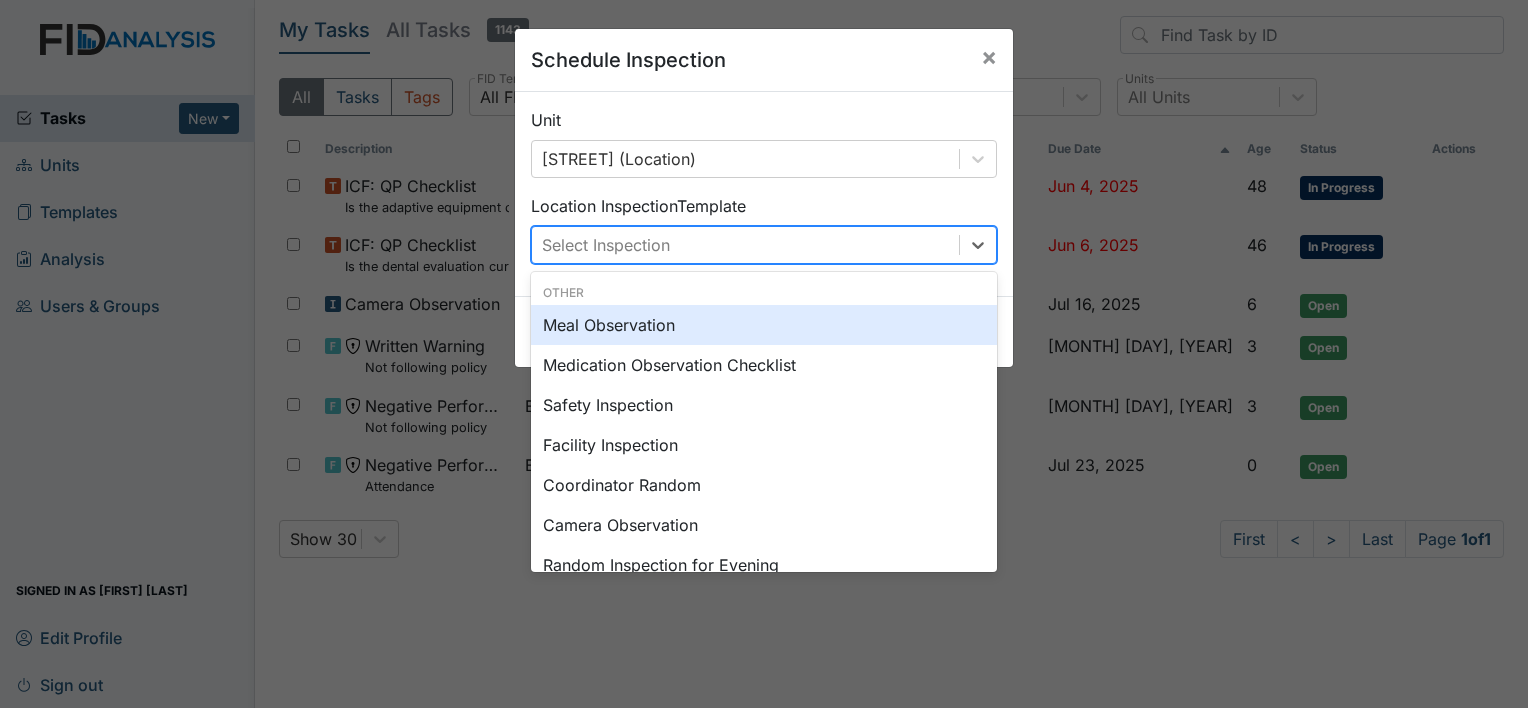 click on "Select Inspection" at bounding box center [745, 245] 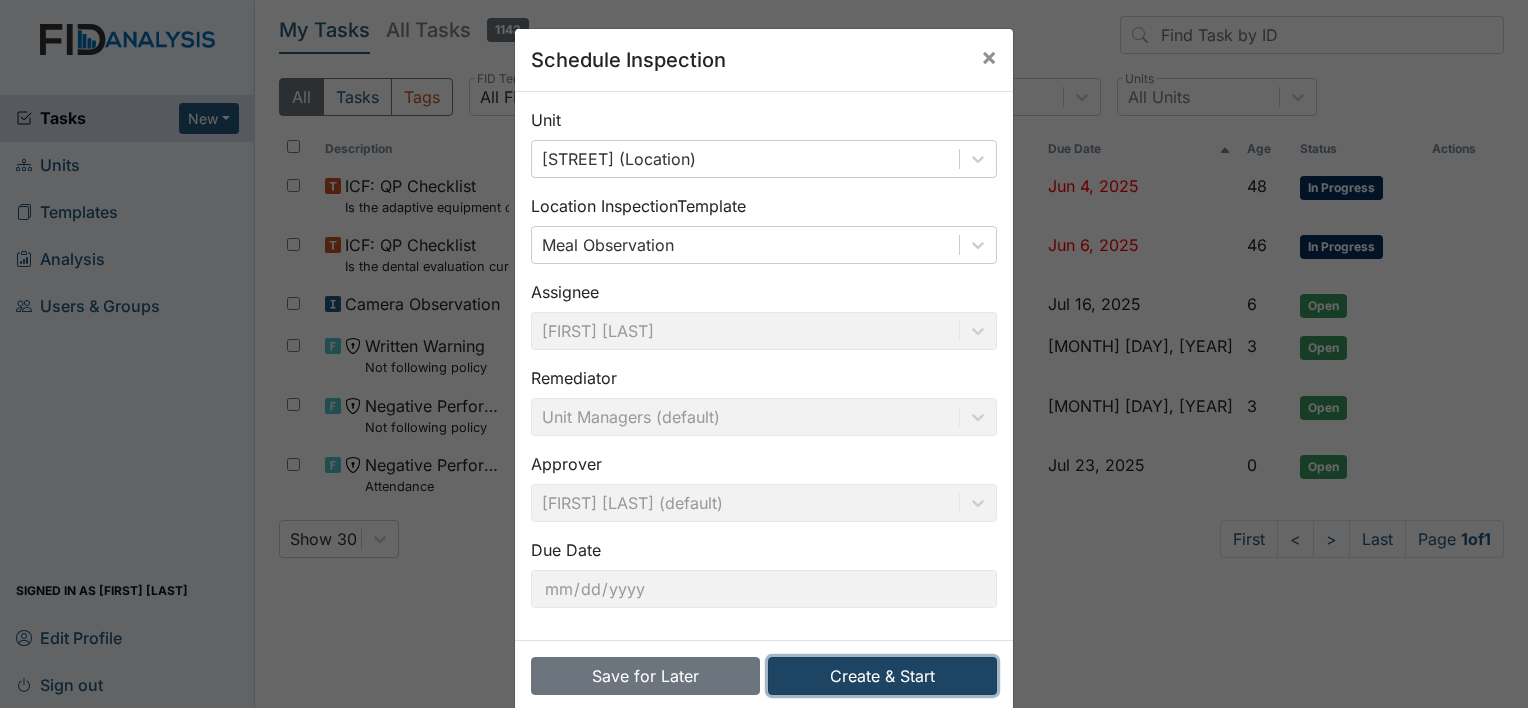 click on "Create & Start" at bounding box center [882, 676] 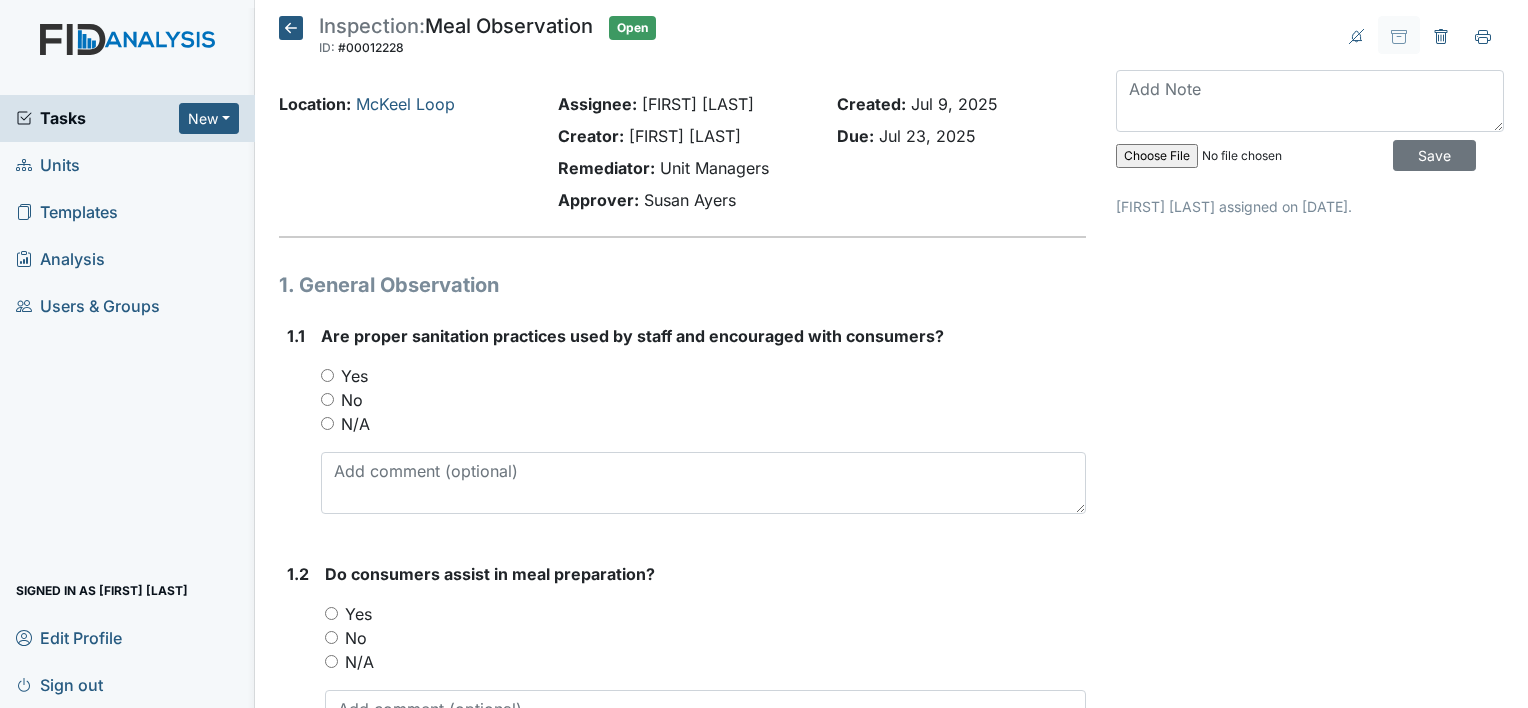 scroll, scrollTop: 0, scrollLeft: 0, axis: both 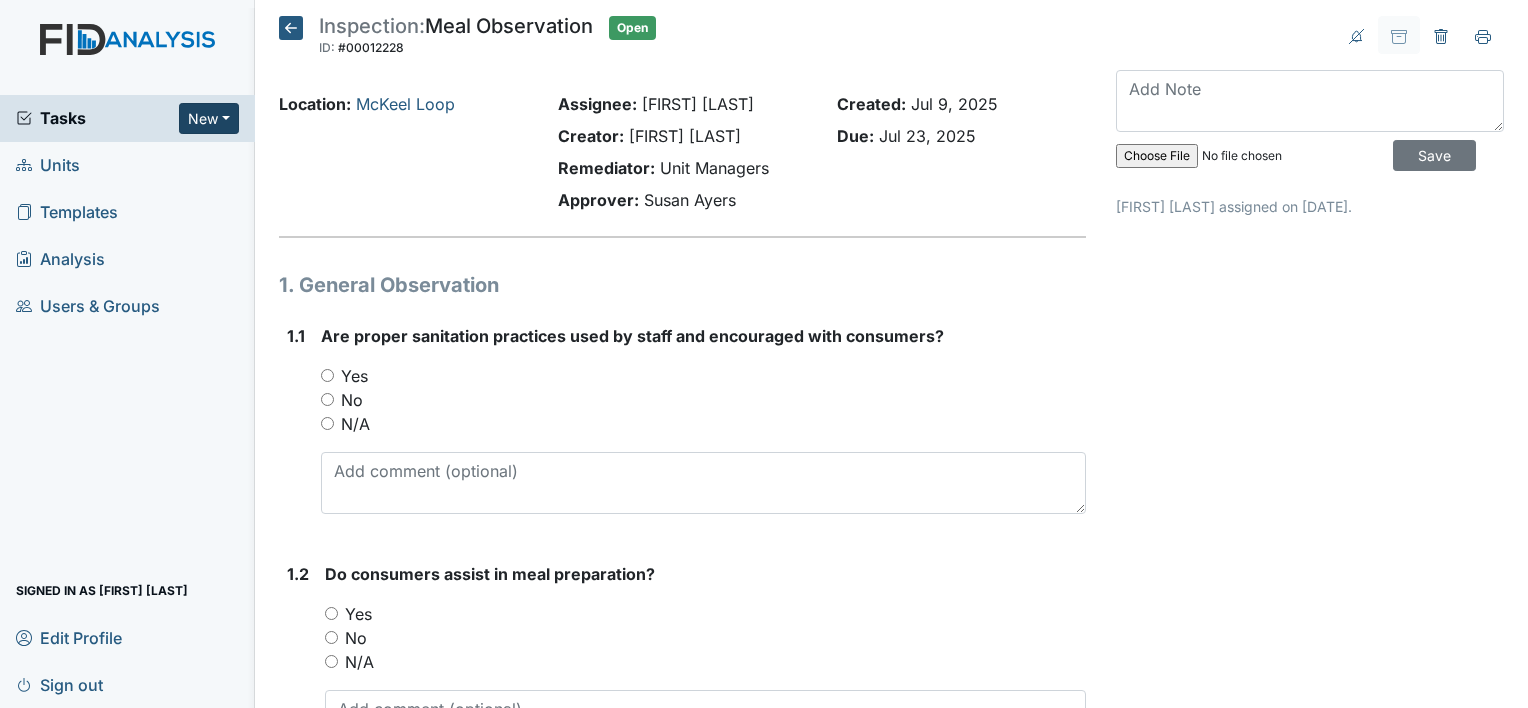 click on "New" at bounding box center (209, 118) 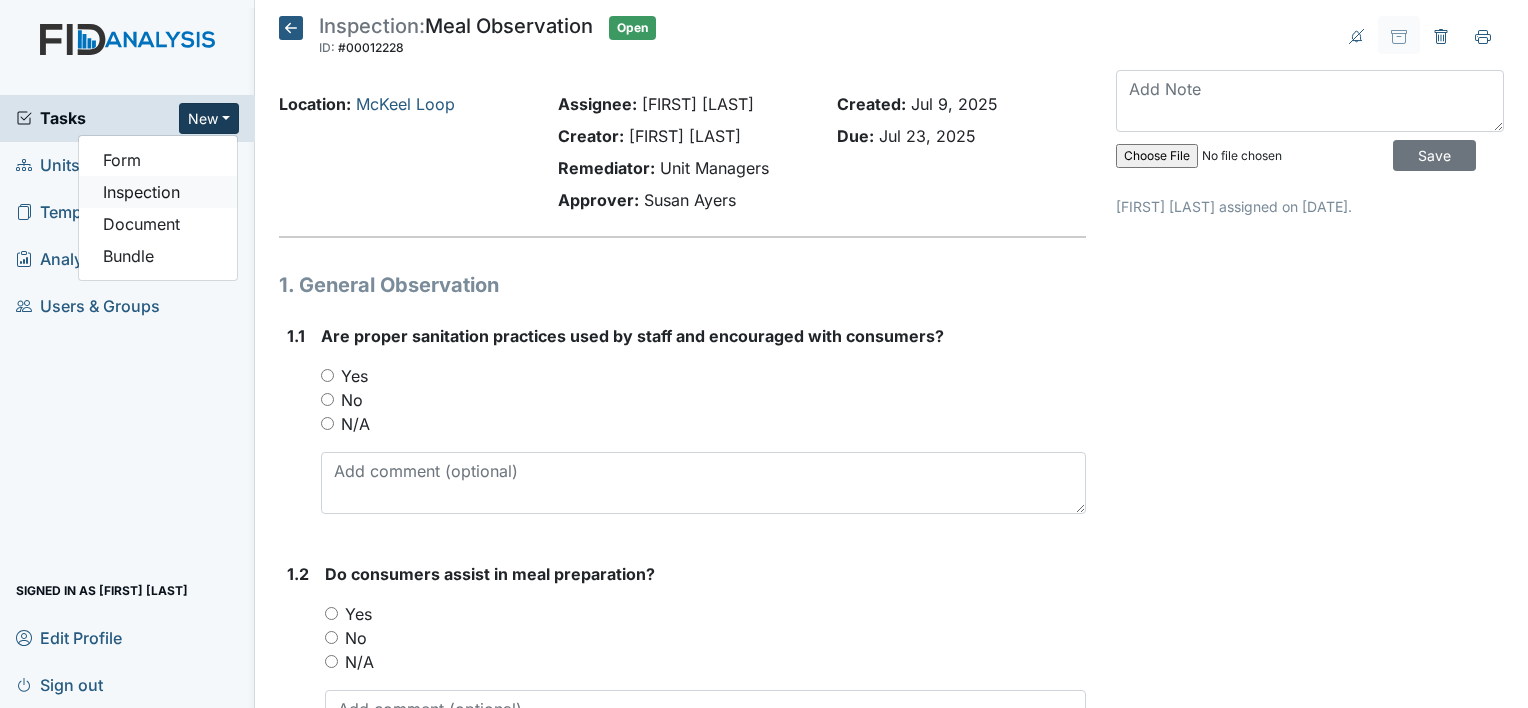 click on "Inspection" at bounding box center [158, 192] 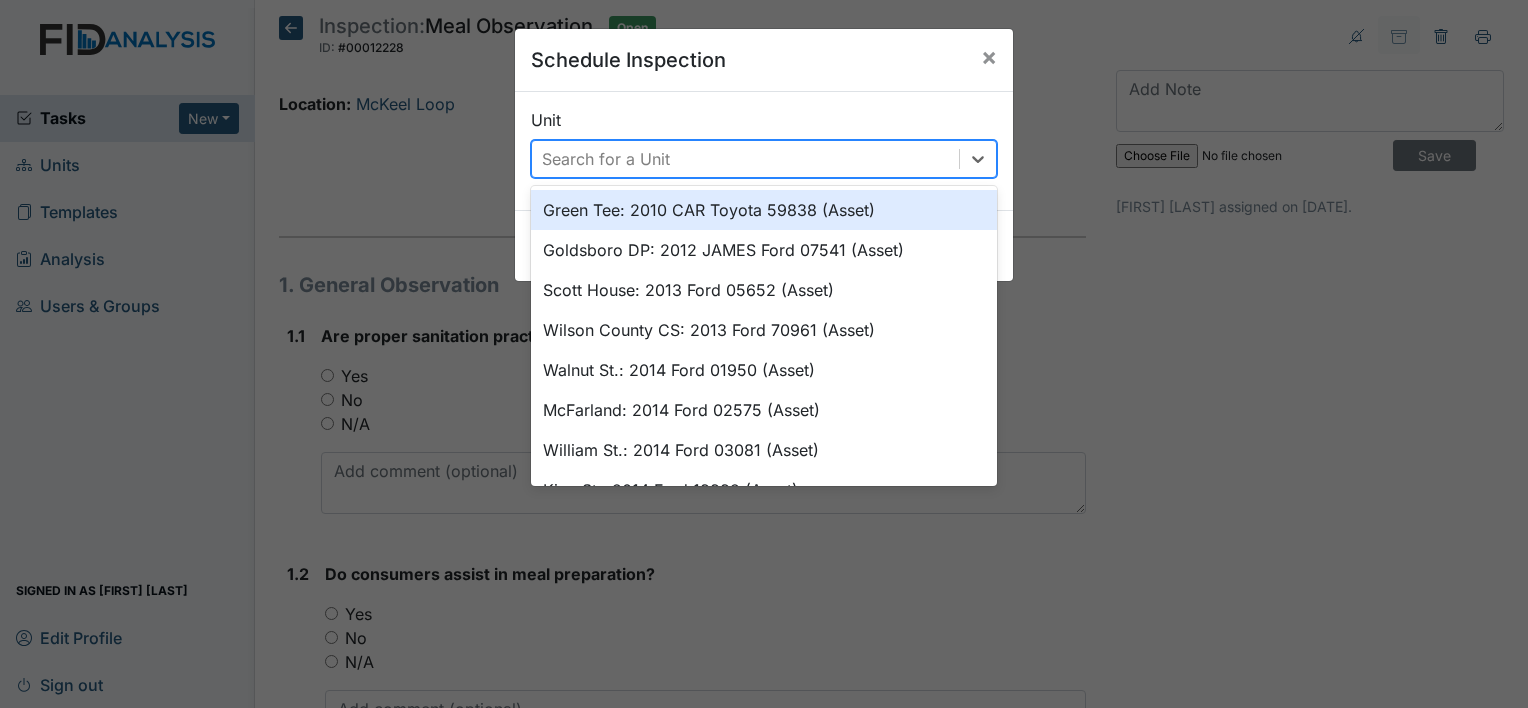 click on "Search for a Unit" at bounding box center (745, 159) 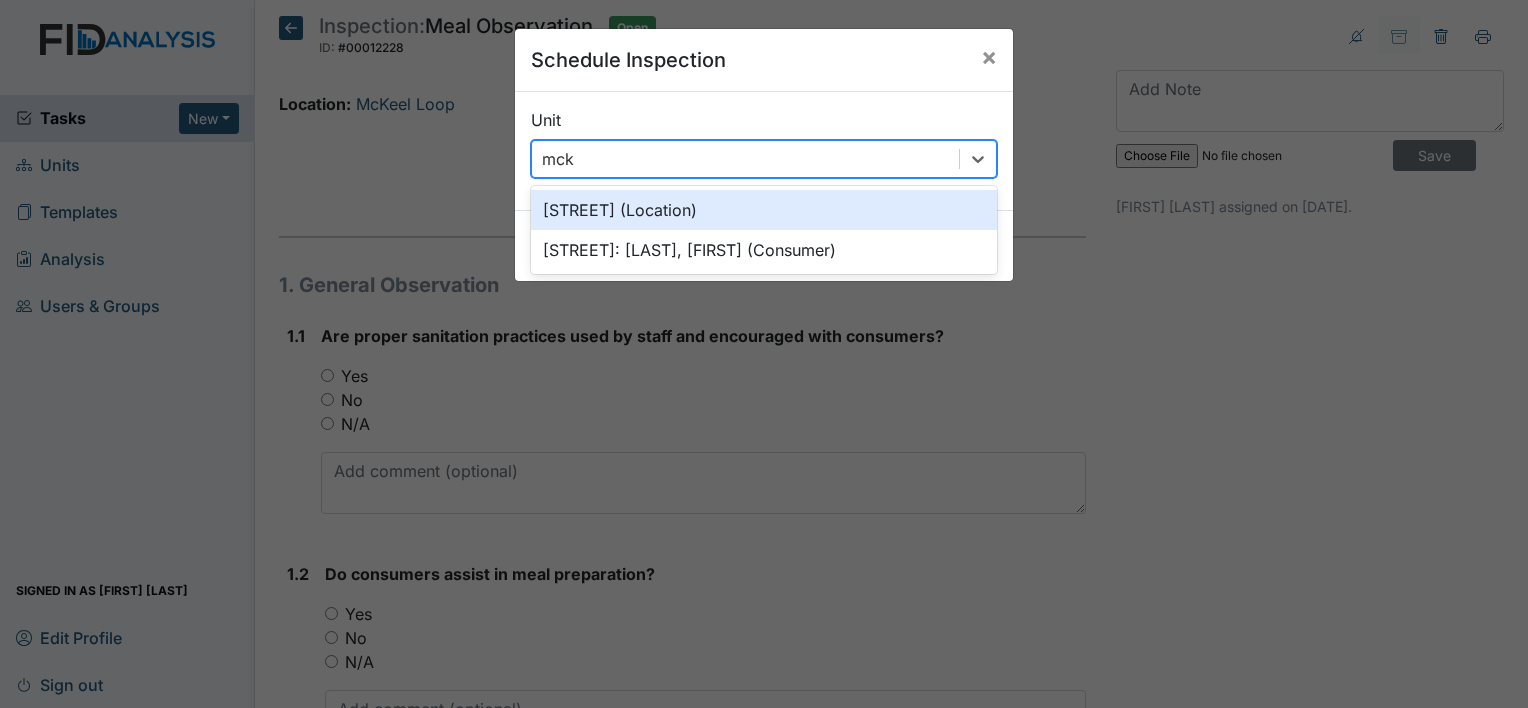click on "McKeel Loop (Location)" at bounding box center (764, 210) 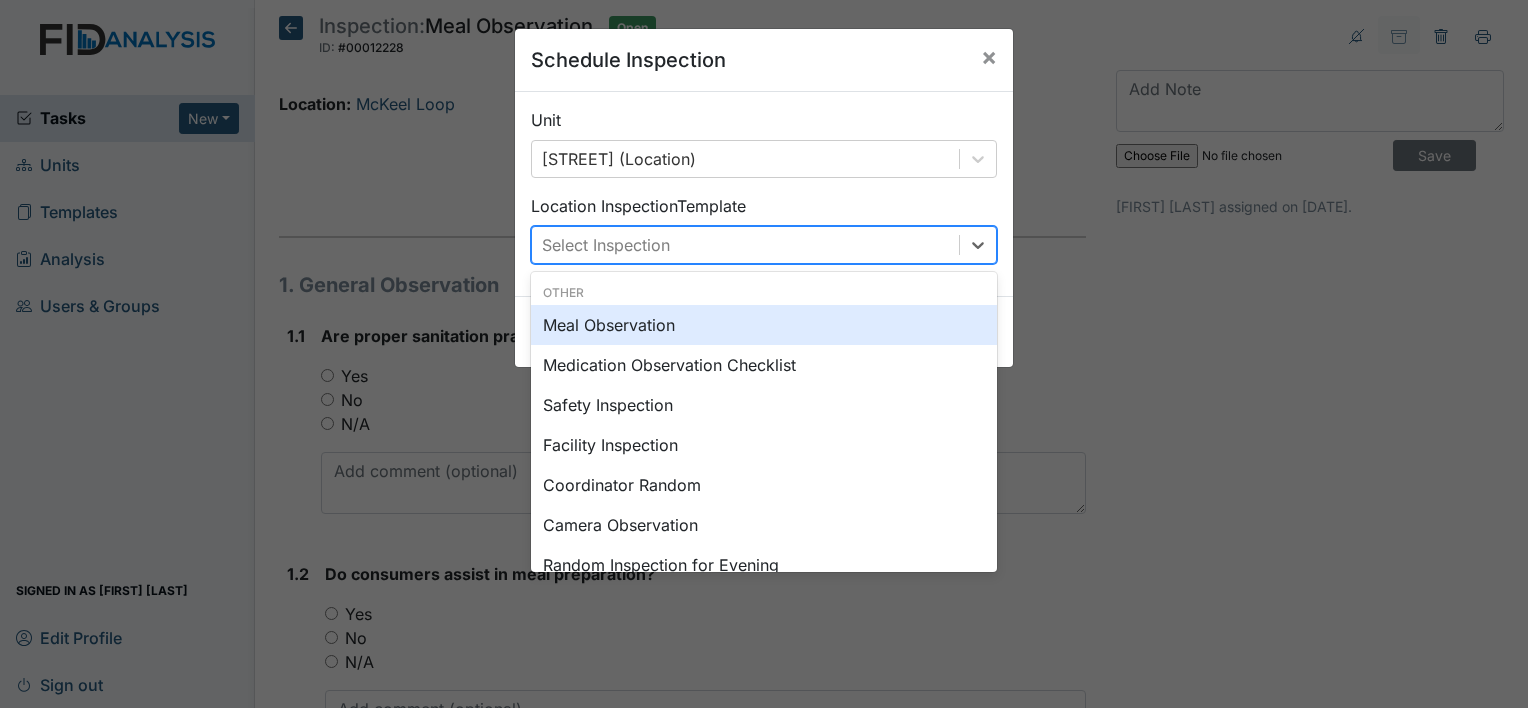 click on "Select Inspection" at bounding box center [606, 245] 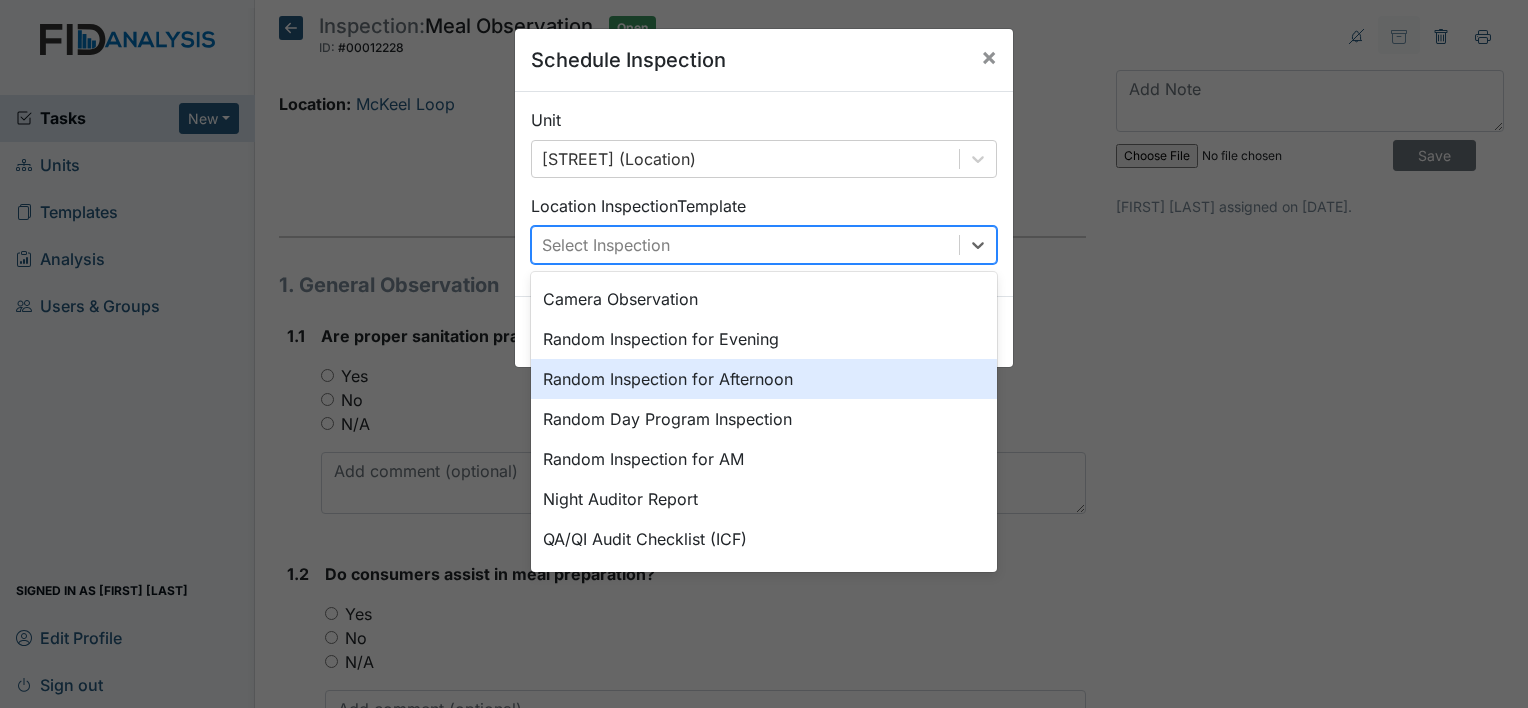 scroll, scrollTop: 236, scrollLeft: 0, axis: vertical 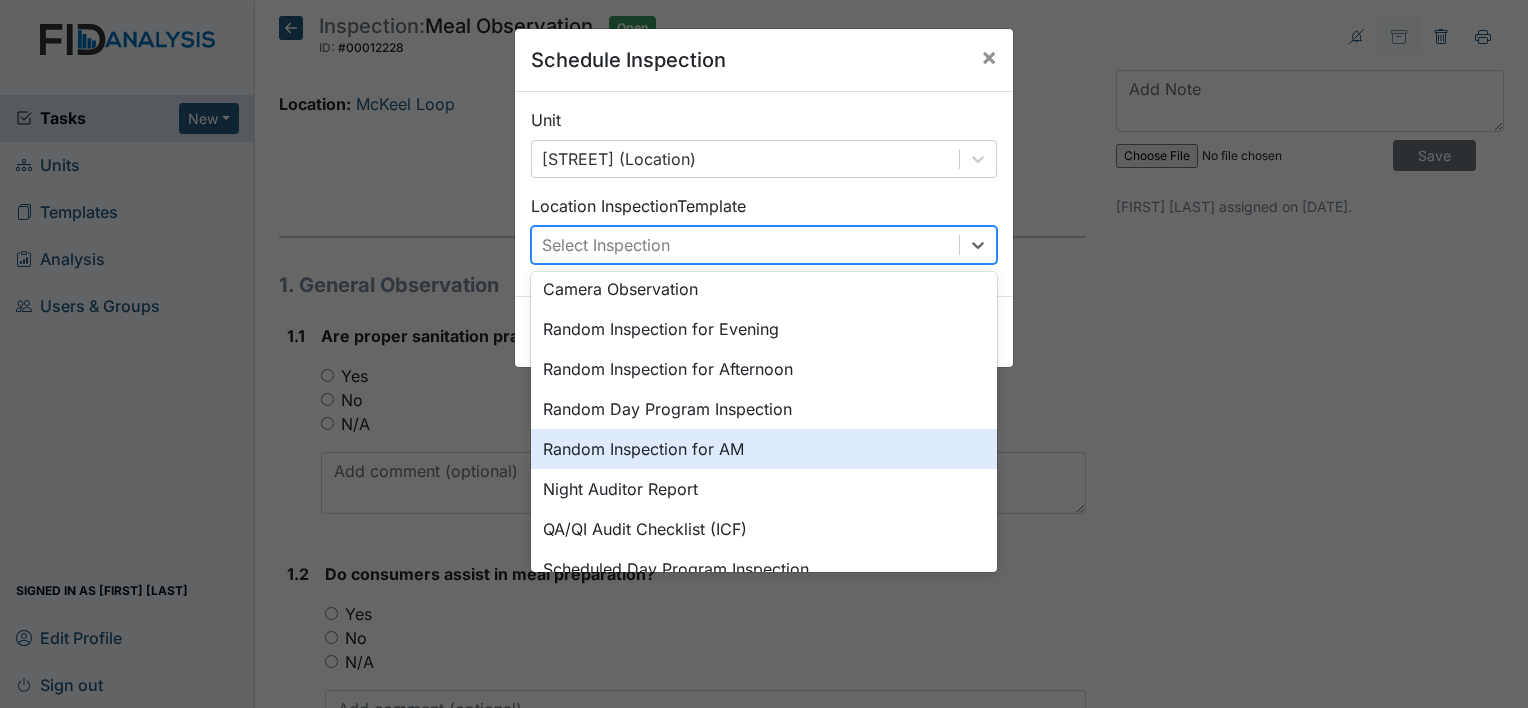 click on "Random Inspection for AM" at bounding box center (764, 449) 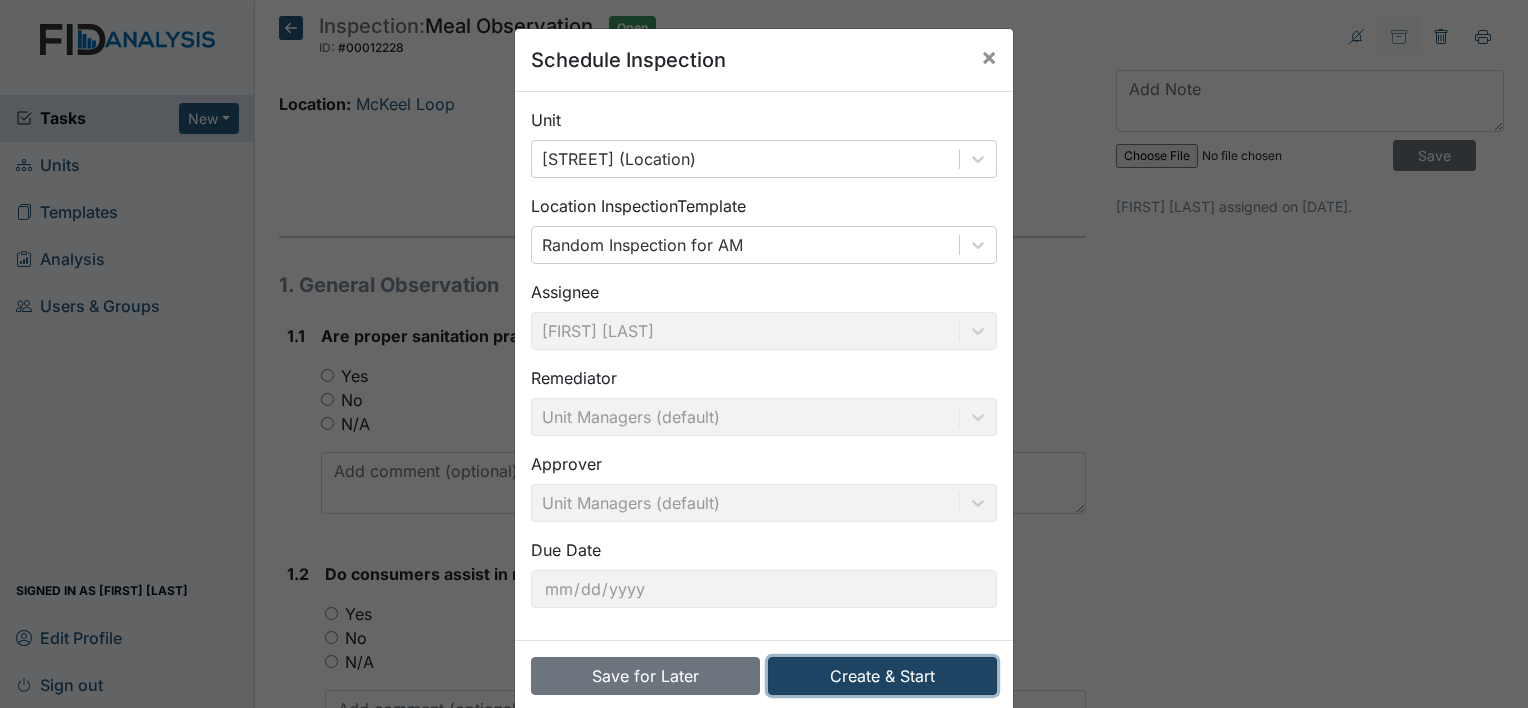 click on "Create & Start" at bounding box center [882, 676] 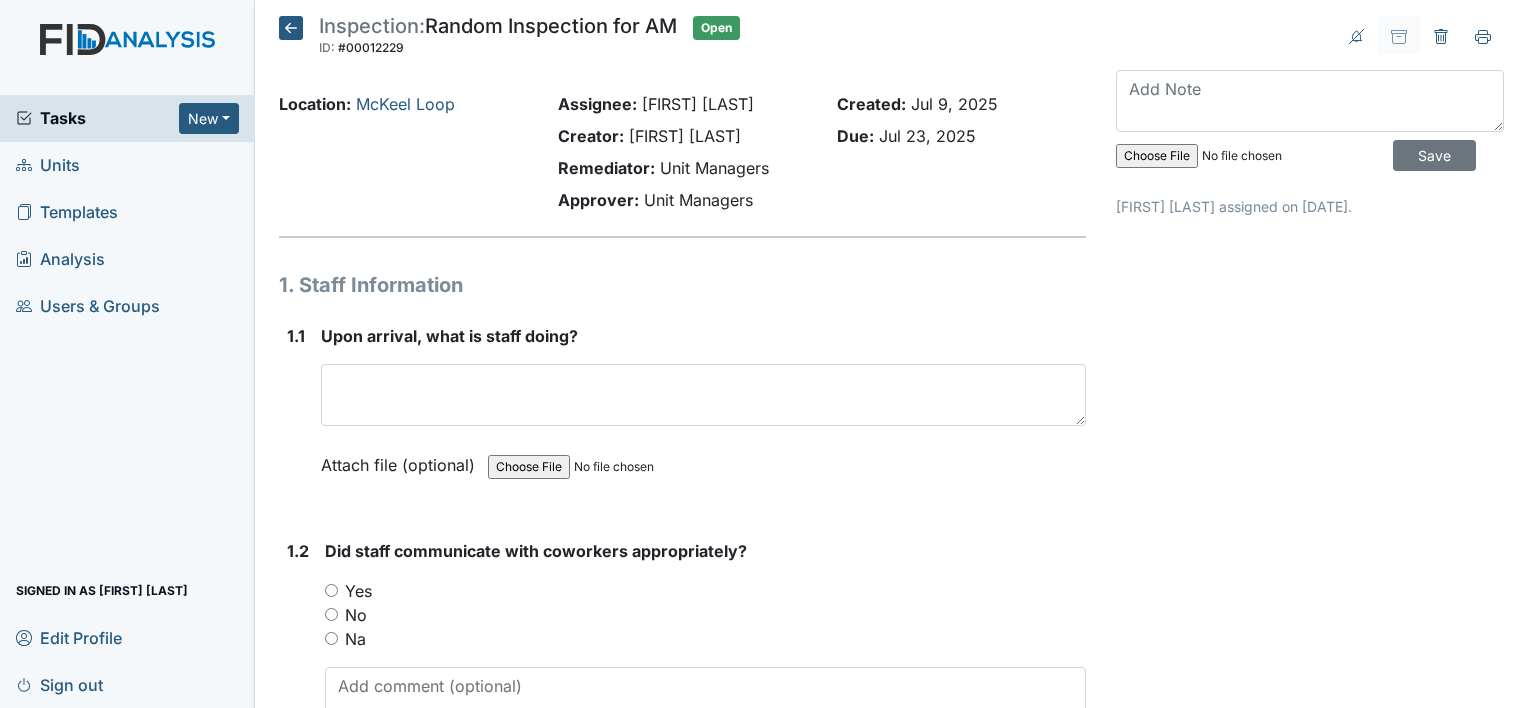 scroll, scrollTop: 0, scrollLeft: 0, axis: both 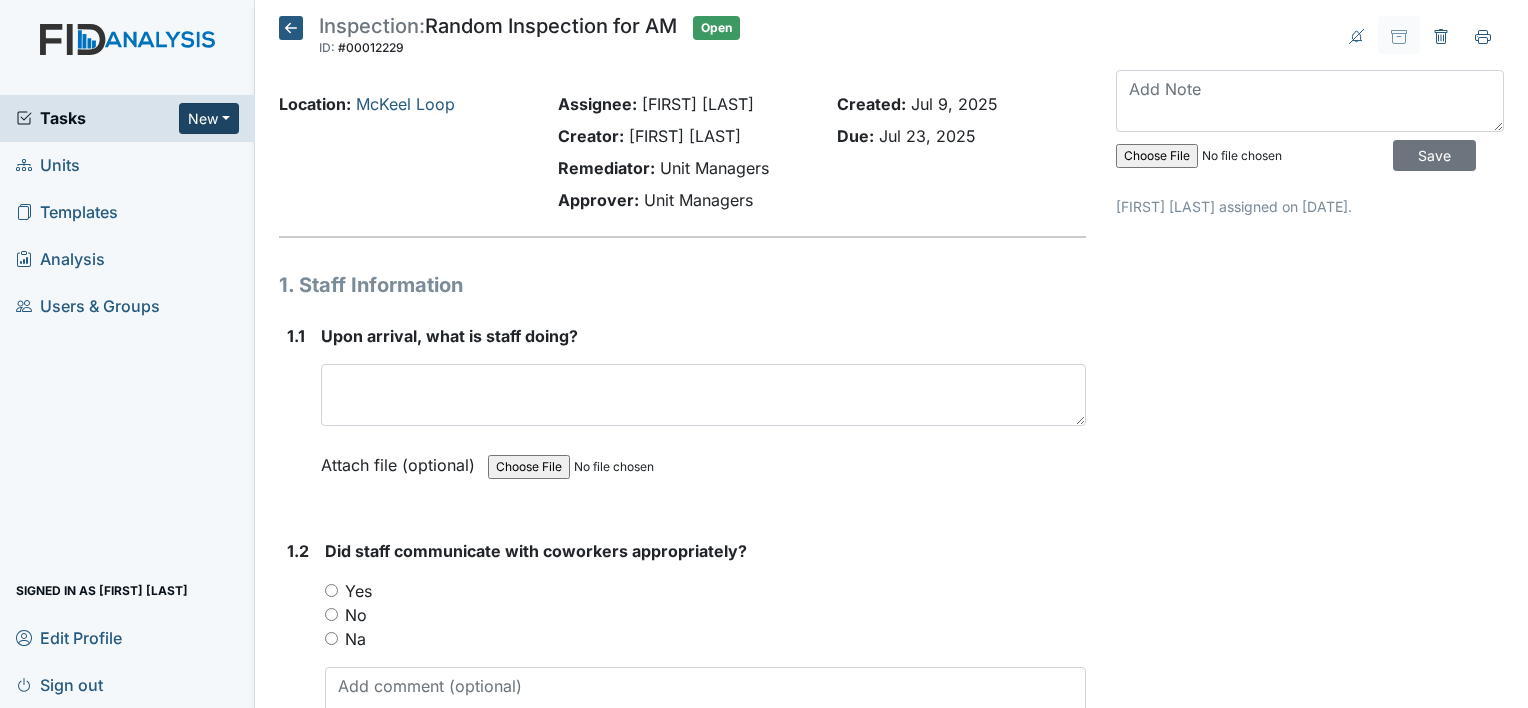 click on "New" at bounding box center [209, 118] 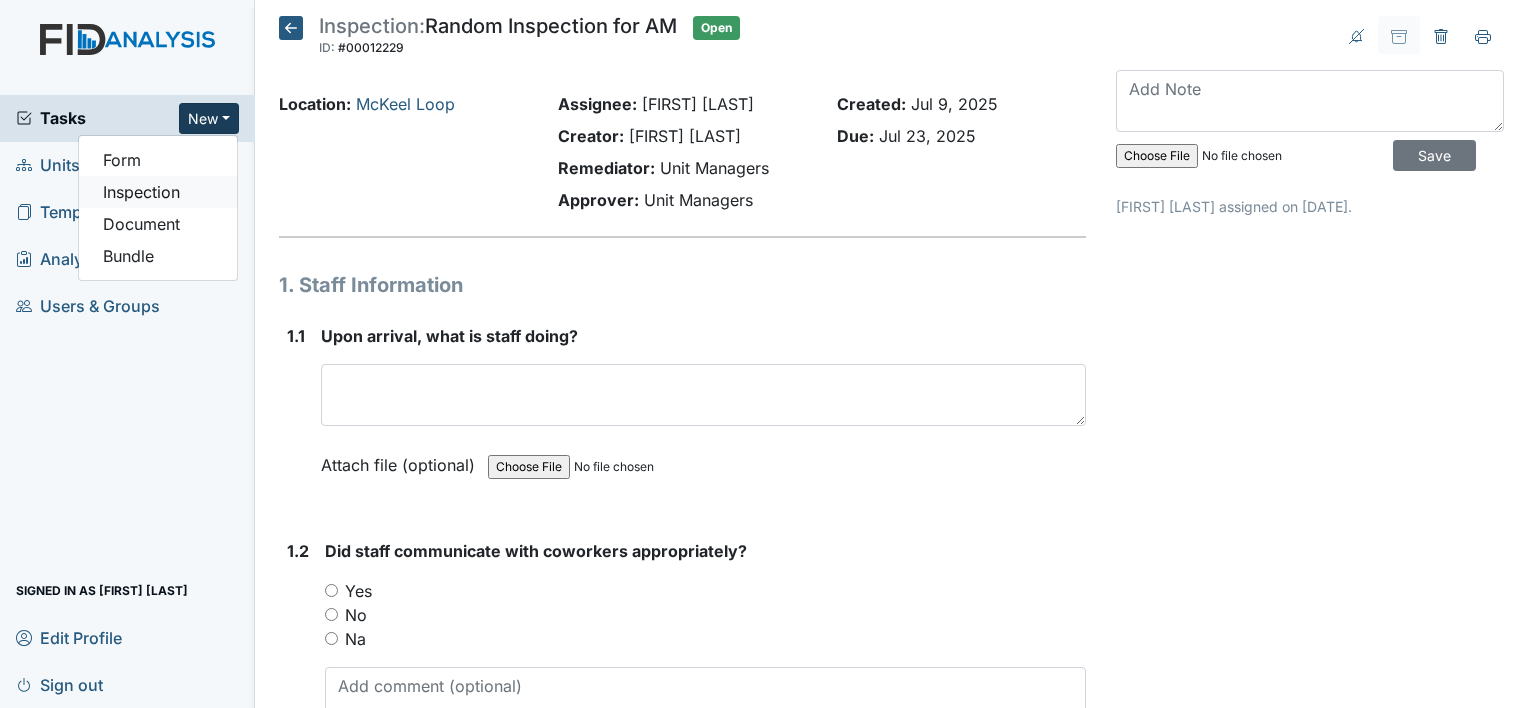 click on "Inspection" at bounding box center [158, 192] 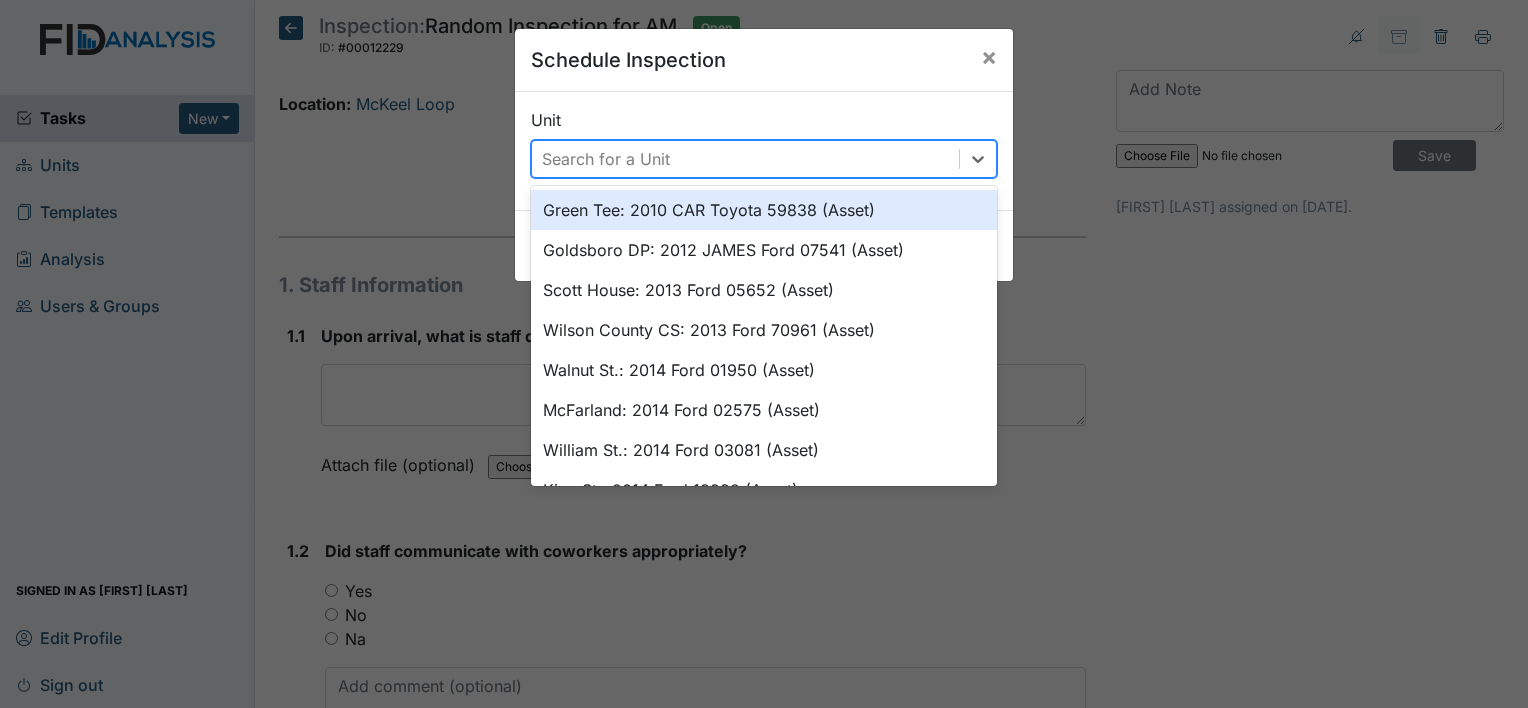click on "Search for a Unit" at bounding box center (745, 159) 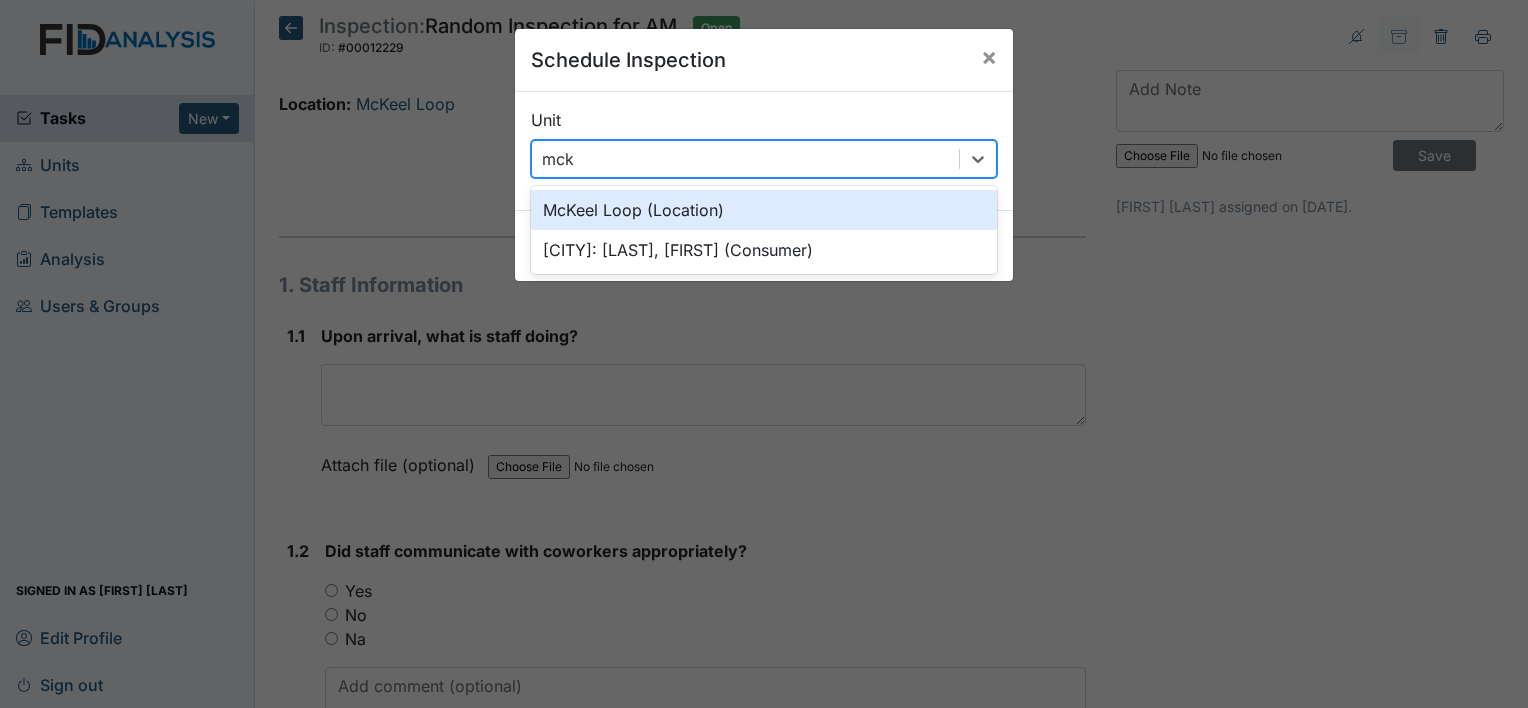 click on "McKeel Loop (Location)" at bounding box center [764, 210] 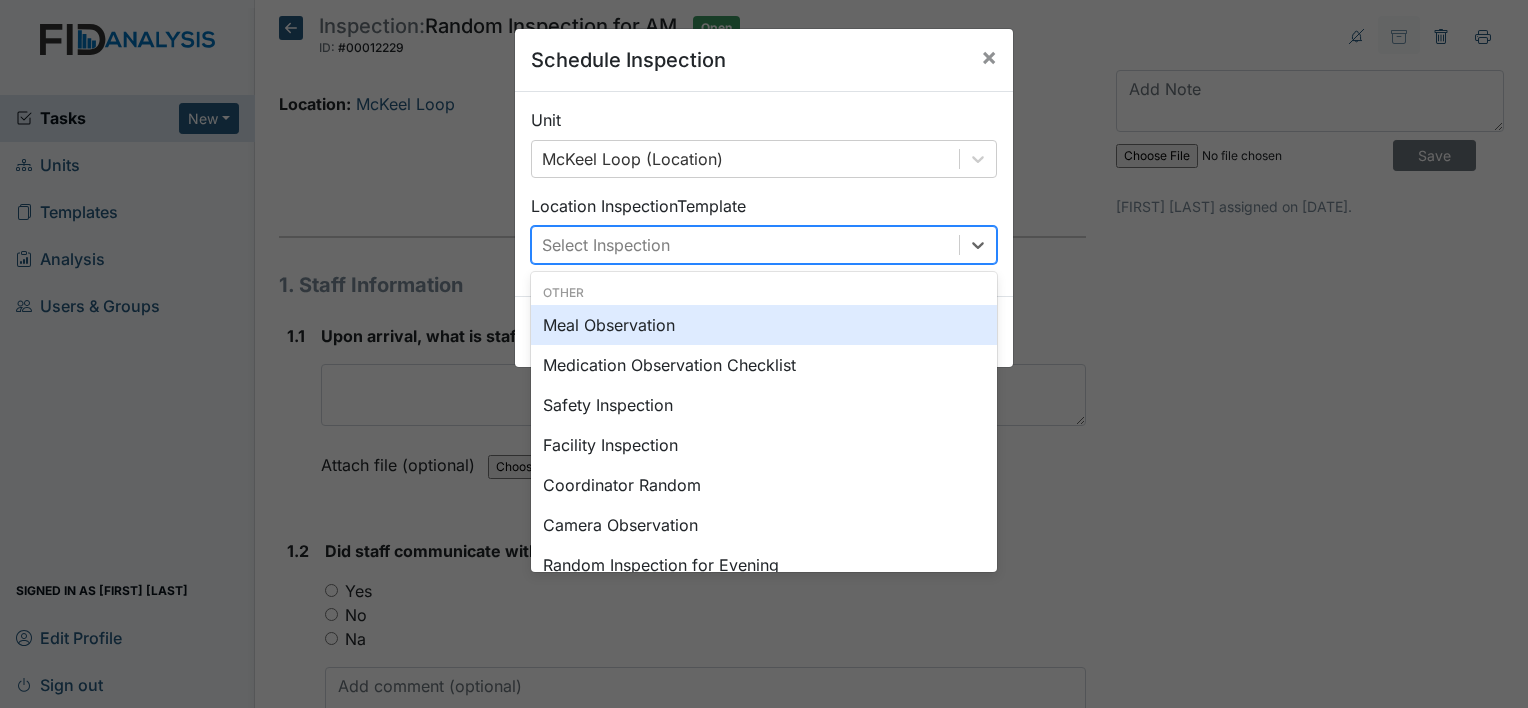 click on "Select Inspection" at bounding box center (606, 245) 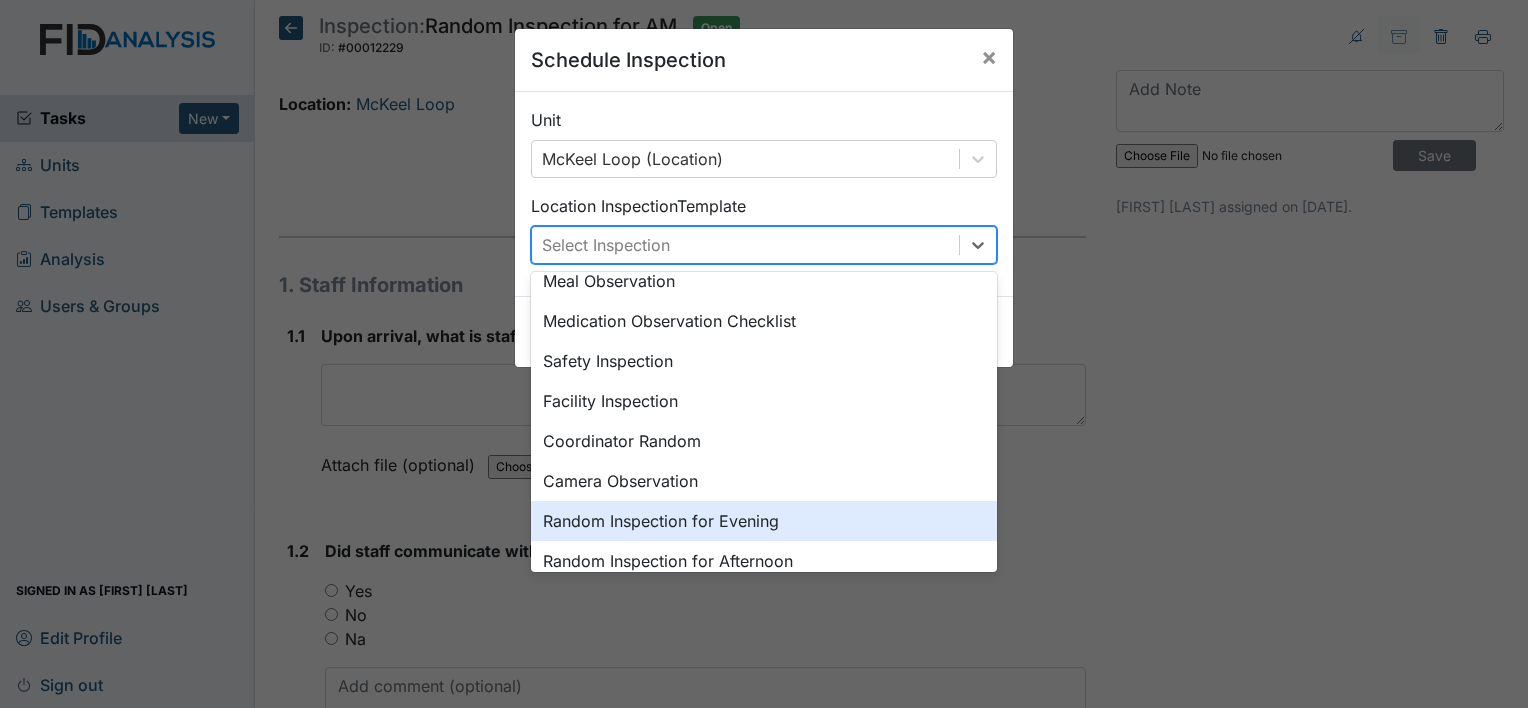 scroll, scrollTop: 0, scrollLeft: 0, axis: both 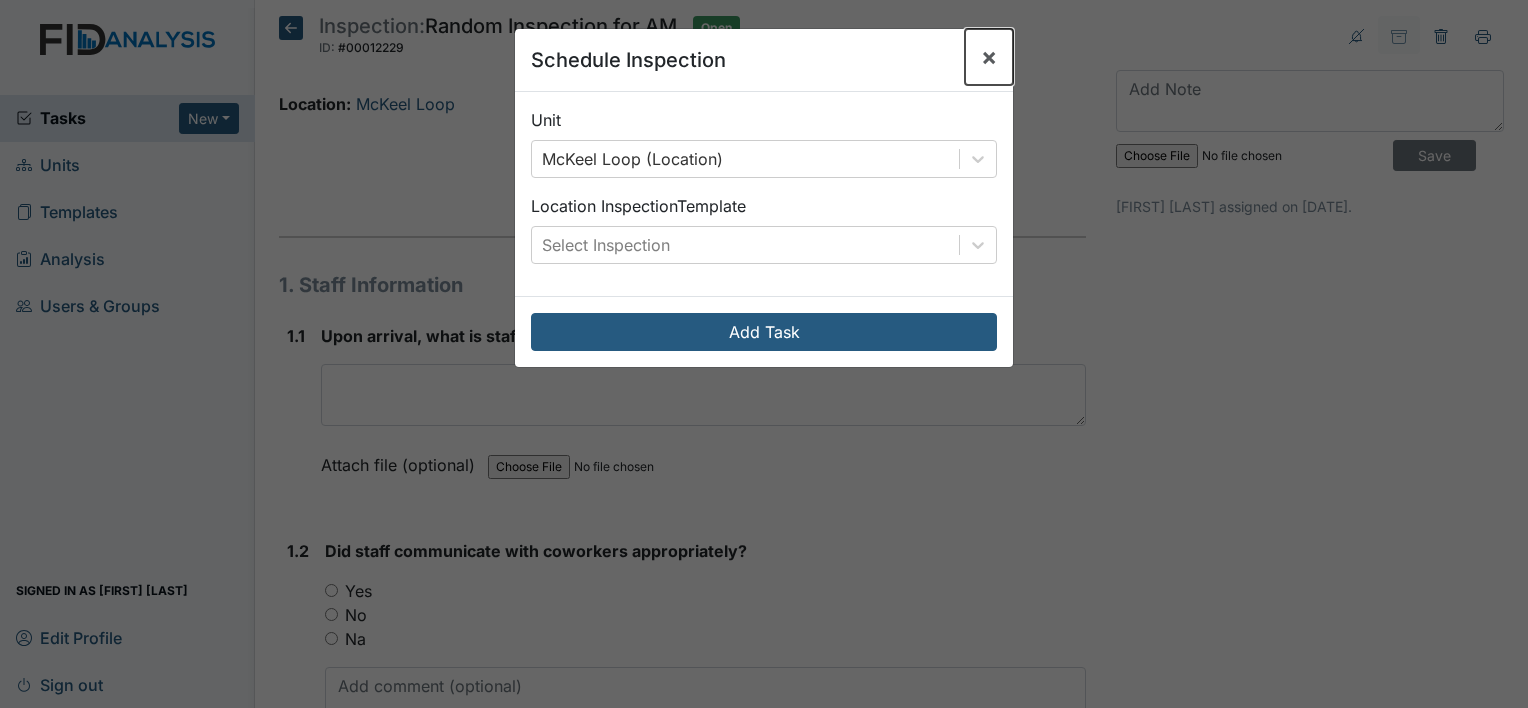 click on "×" at bounding box center (989, 56) 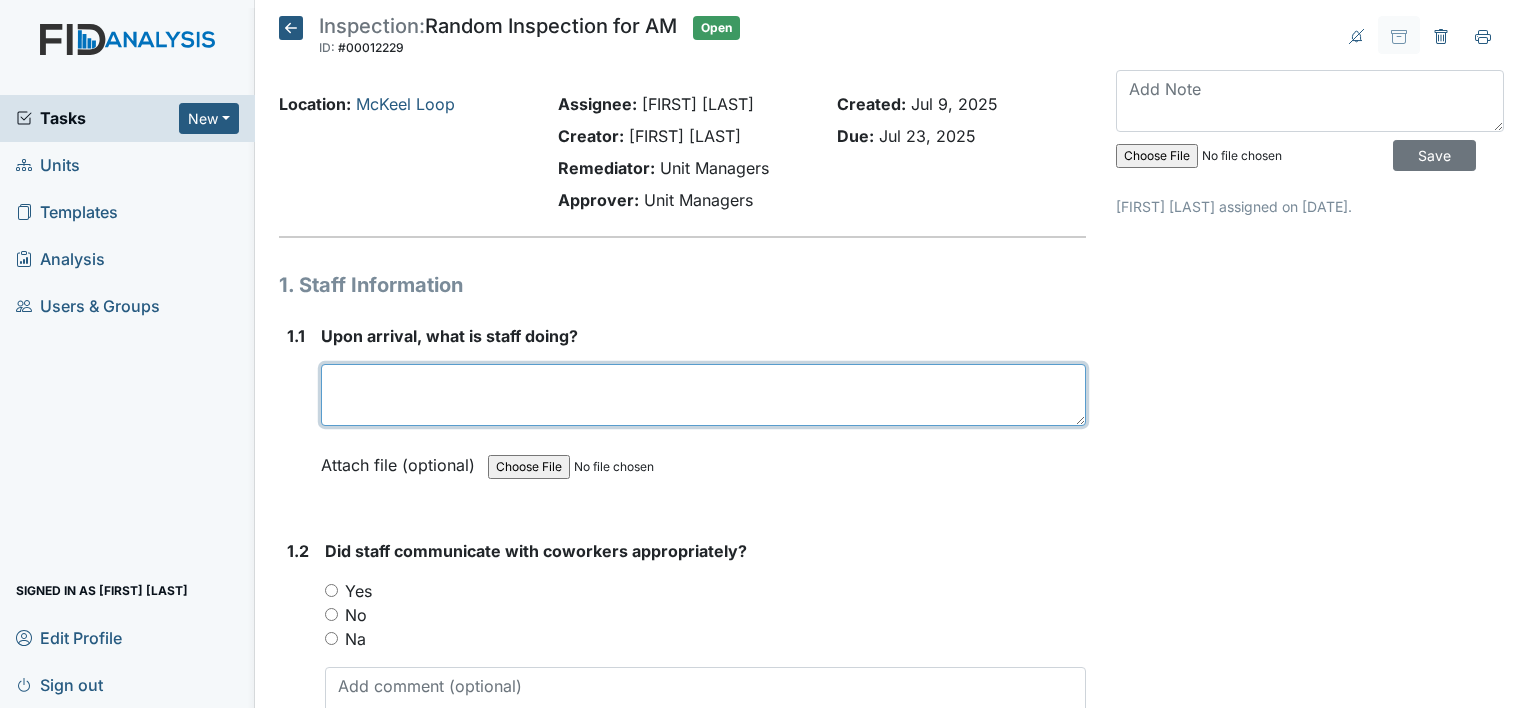 click at bounding box center (703, 395) 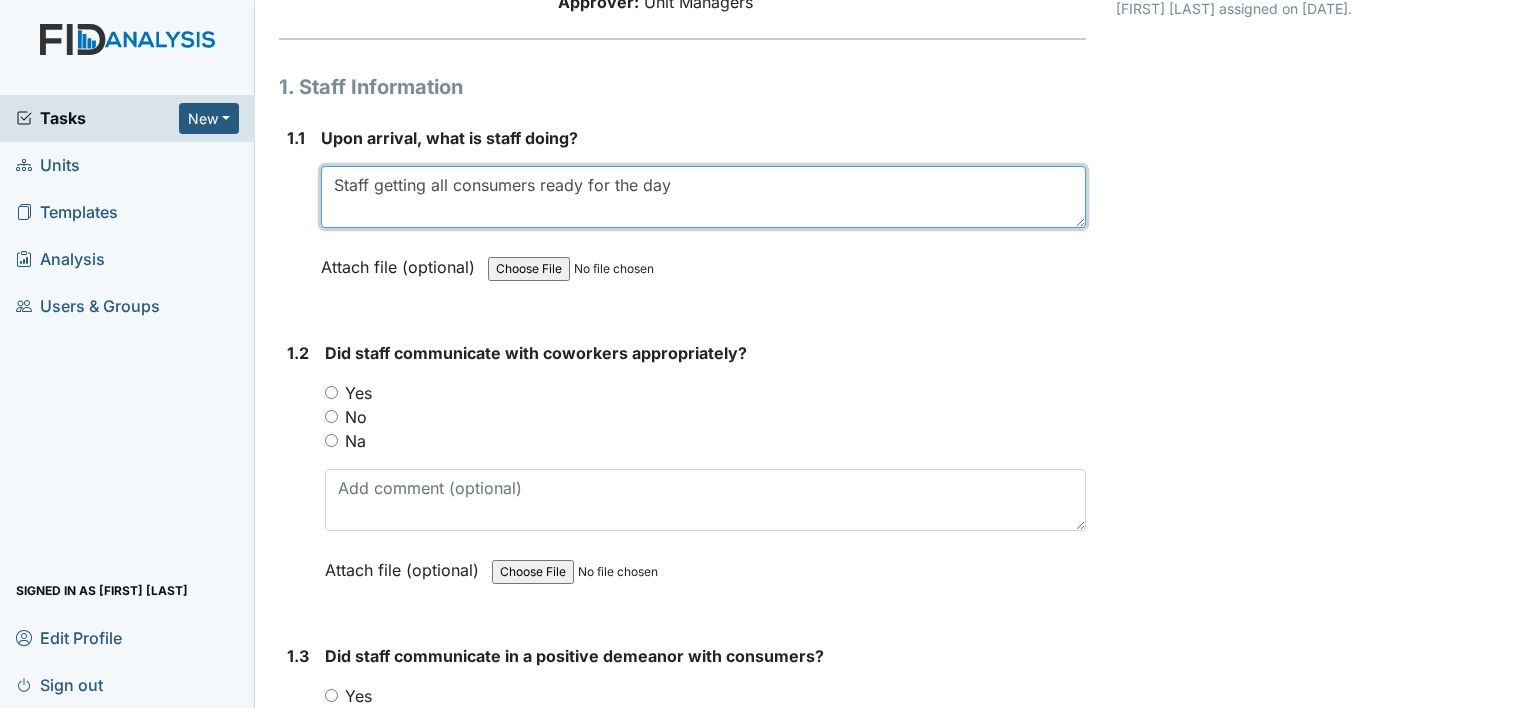 scroll, scrollTop: 200, scrollLeft: 0, axis: vertical 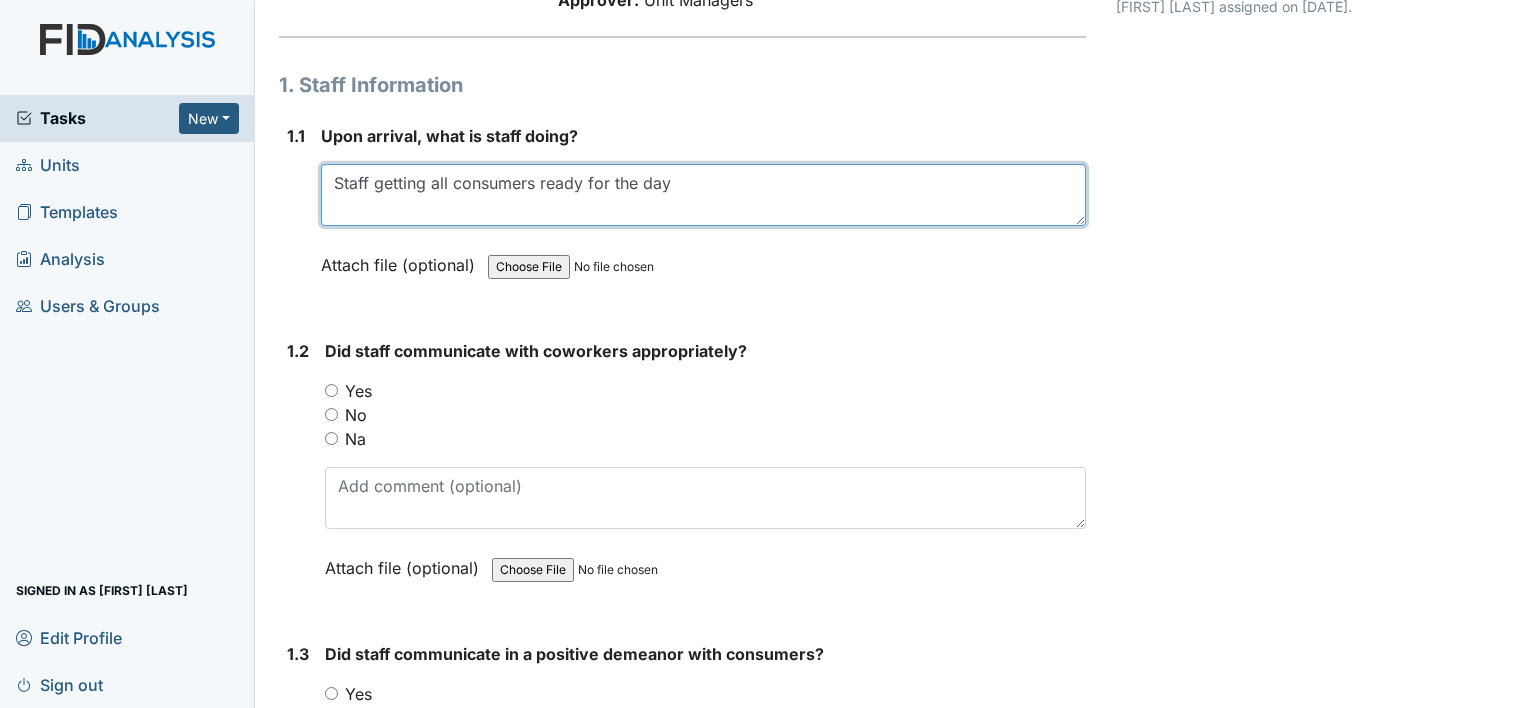 type on "Staff getting all consumers ready for the day" 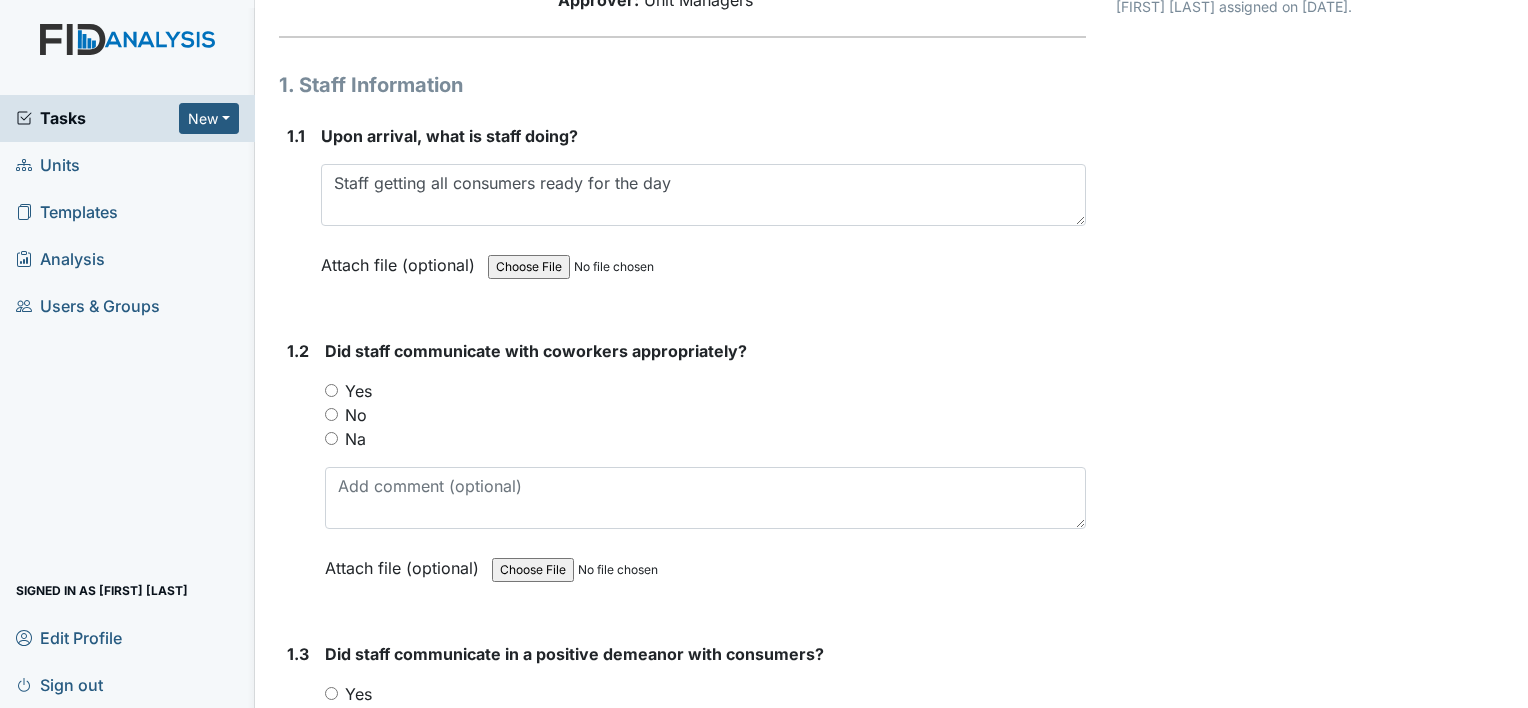 click on "Yes" at bounding box center [331, 390] 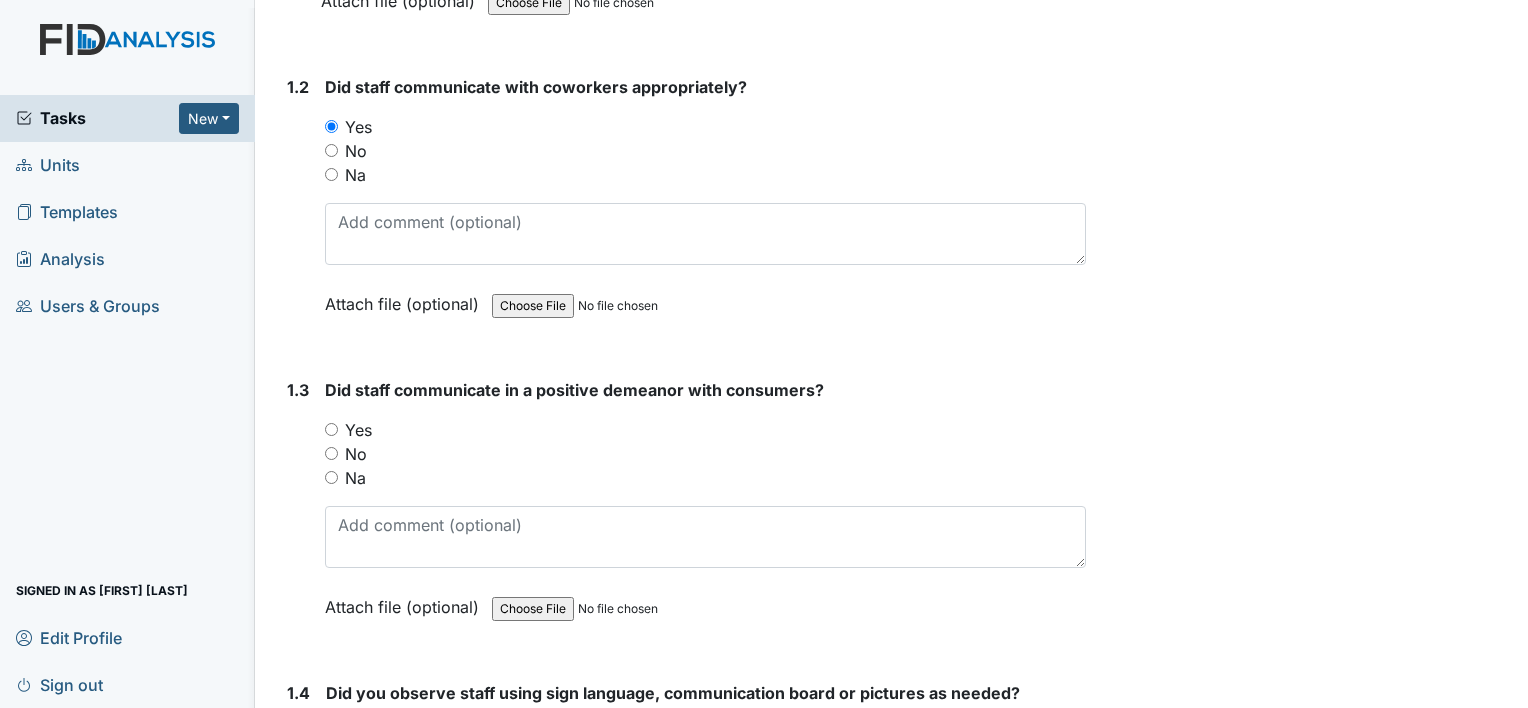 scroll, scrollTop: 467, scrollLeft: 0, axis: vertical 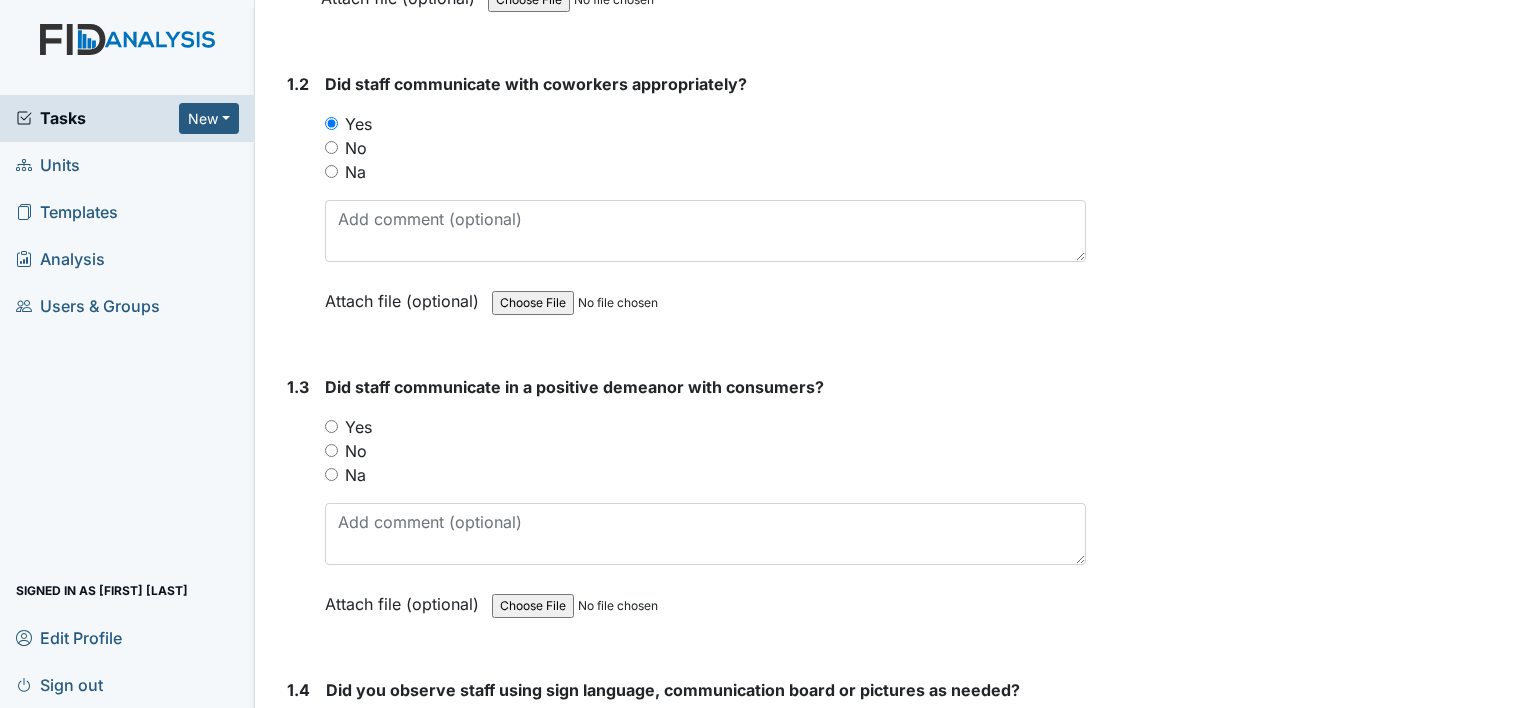 click on "Yes" at bounding box center [331, 426] 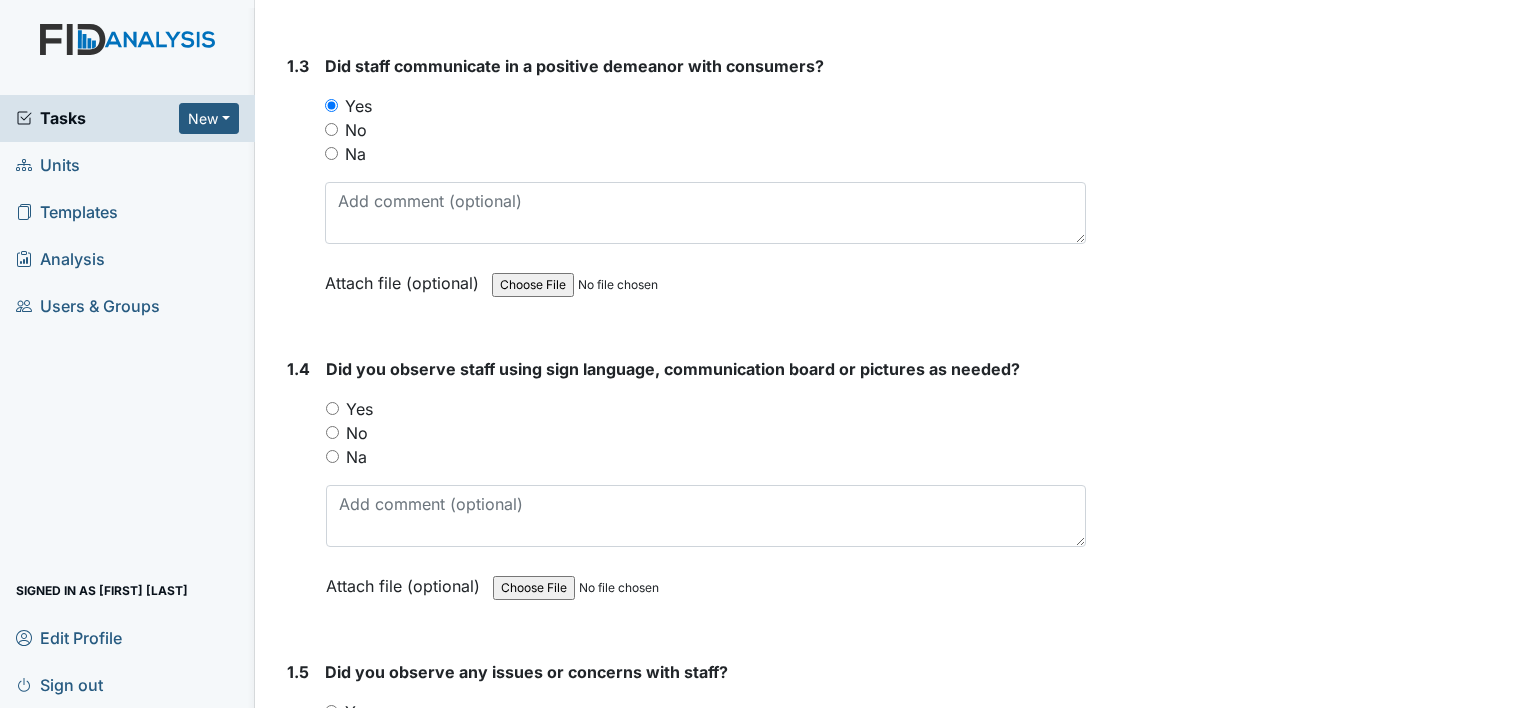 scroll, scrollTop: 790, scrollLeft: 0, axis: vertical 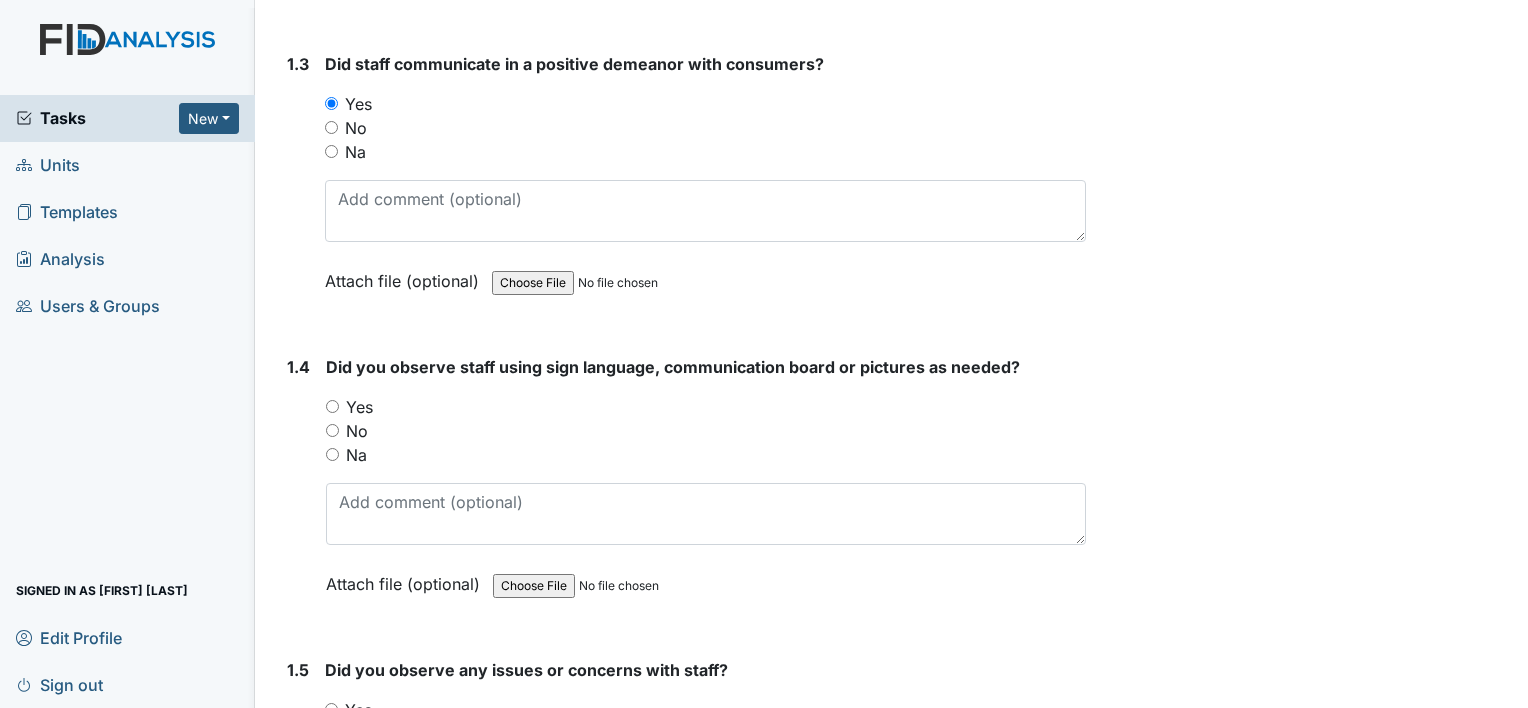 click on "Yes" at bounding box center (332, 406) 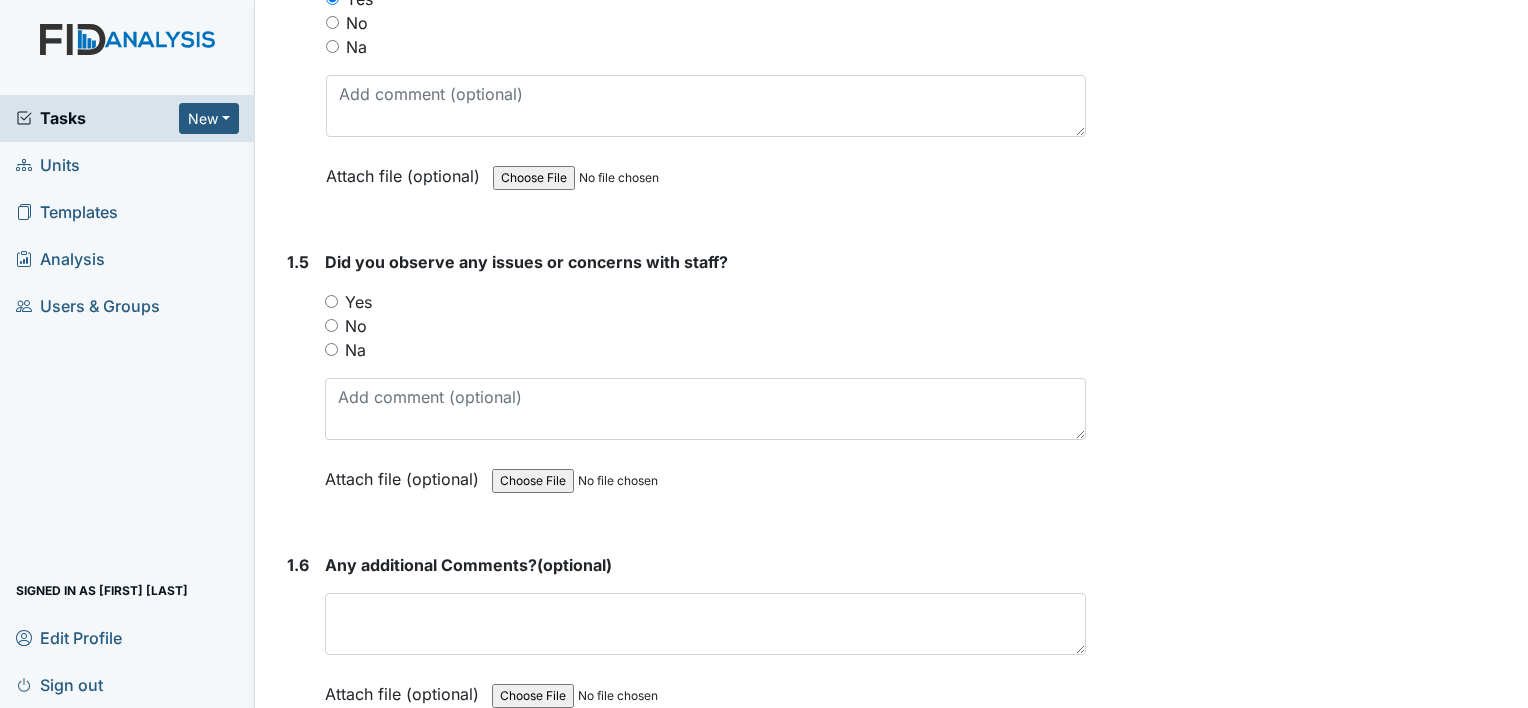 scroll, scrollTop: 1204, scrollLeft: 0, axis: vertical 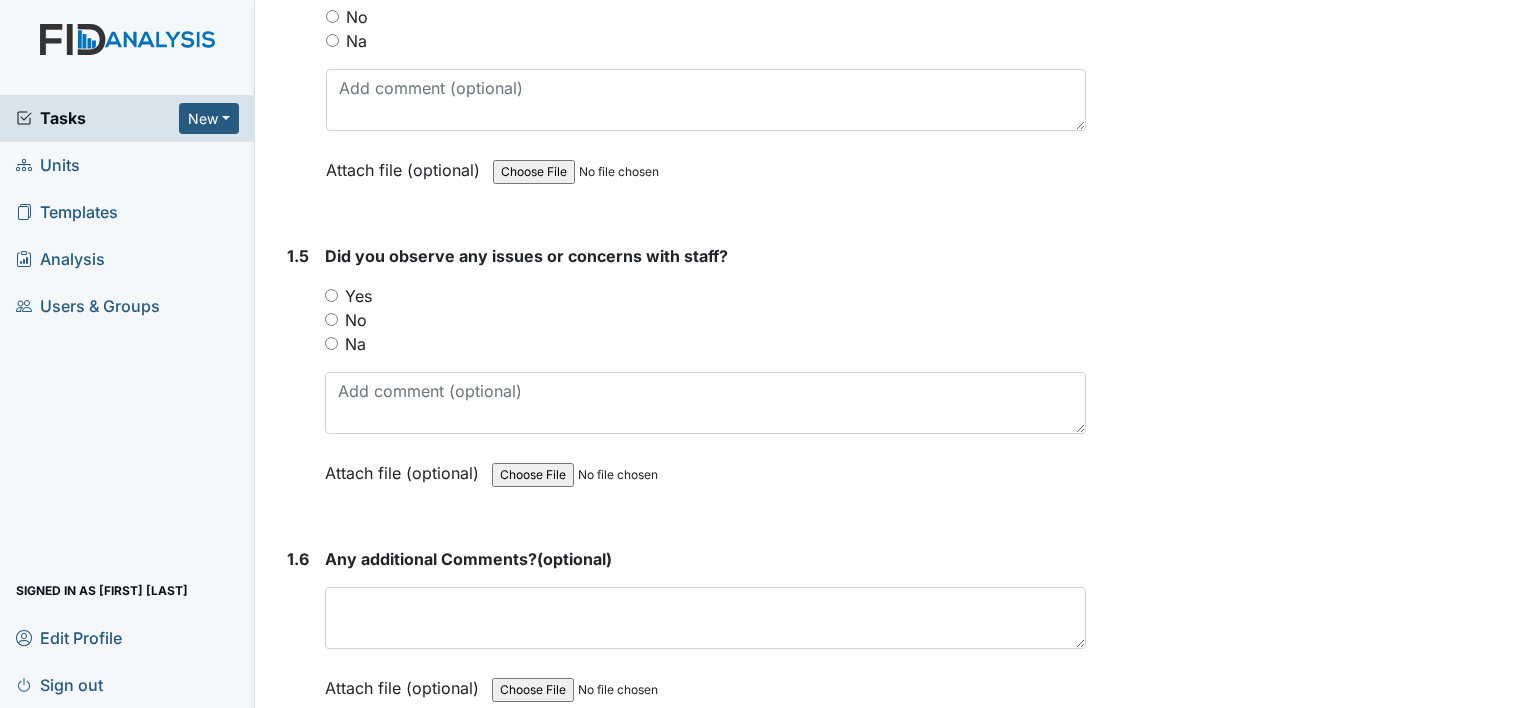 click on "No" at bounding box center (331, 319) 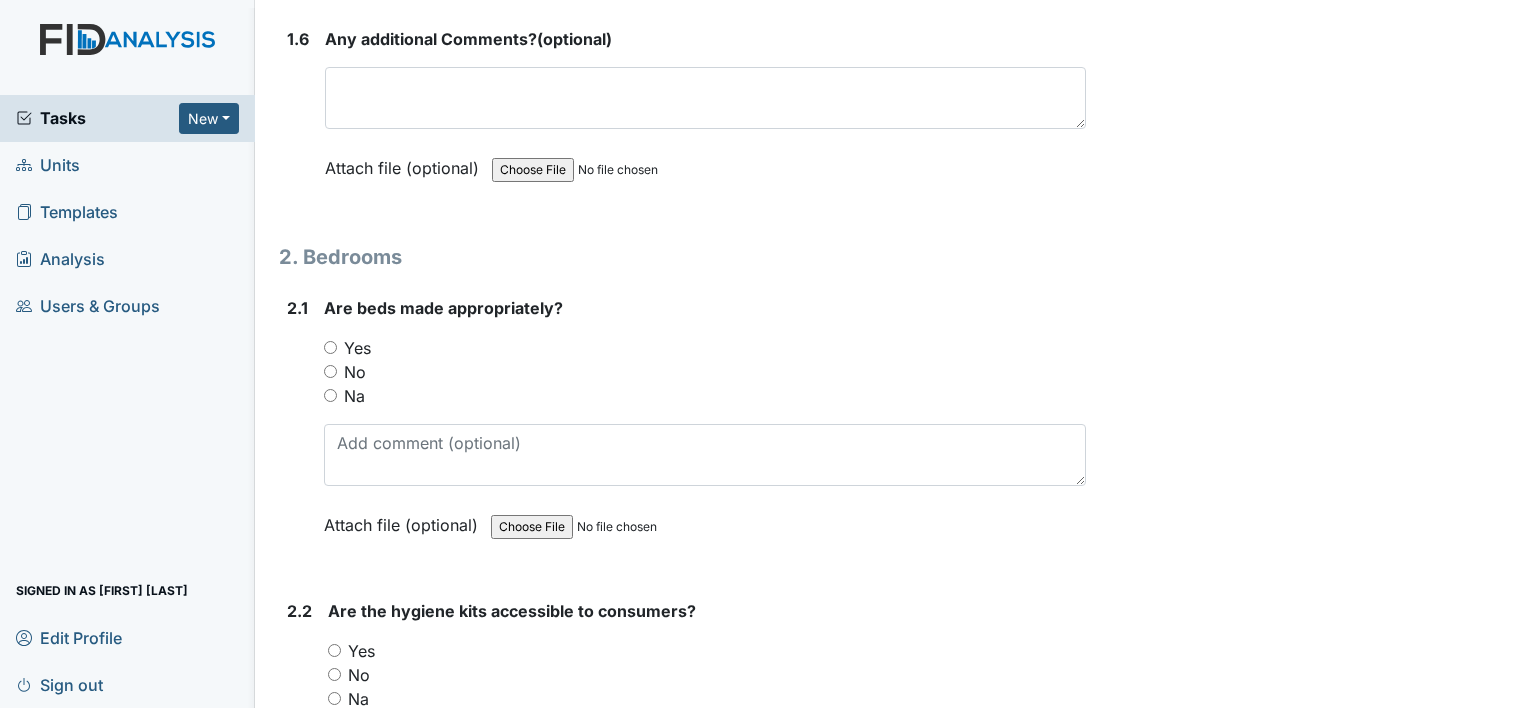 scroll, scrollTop: 1736, scrollLeft: 0, axis: vertical 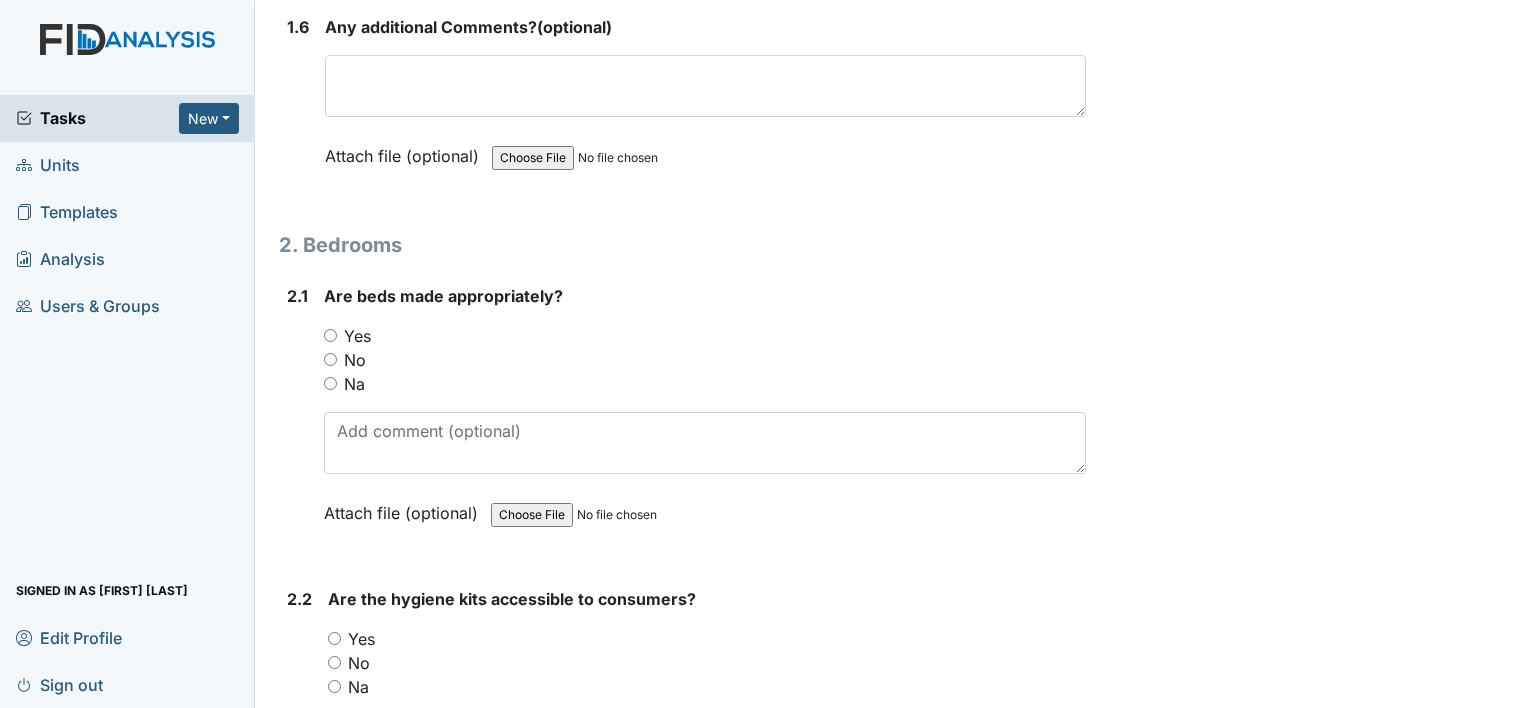 click on "Yes" at bounding box center (330, 335) 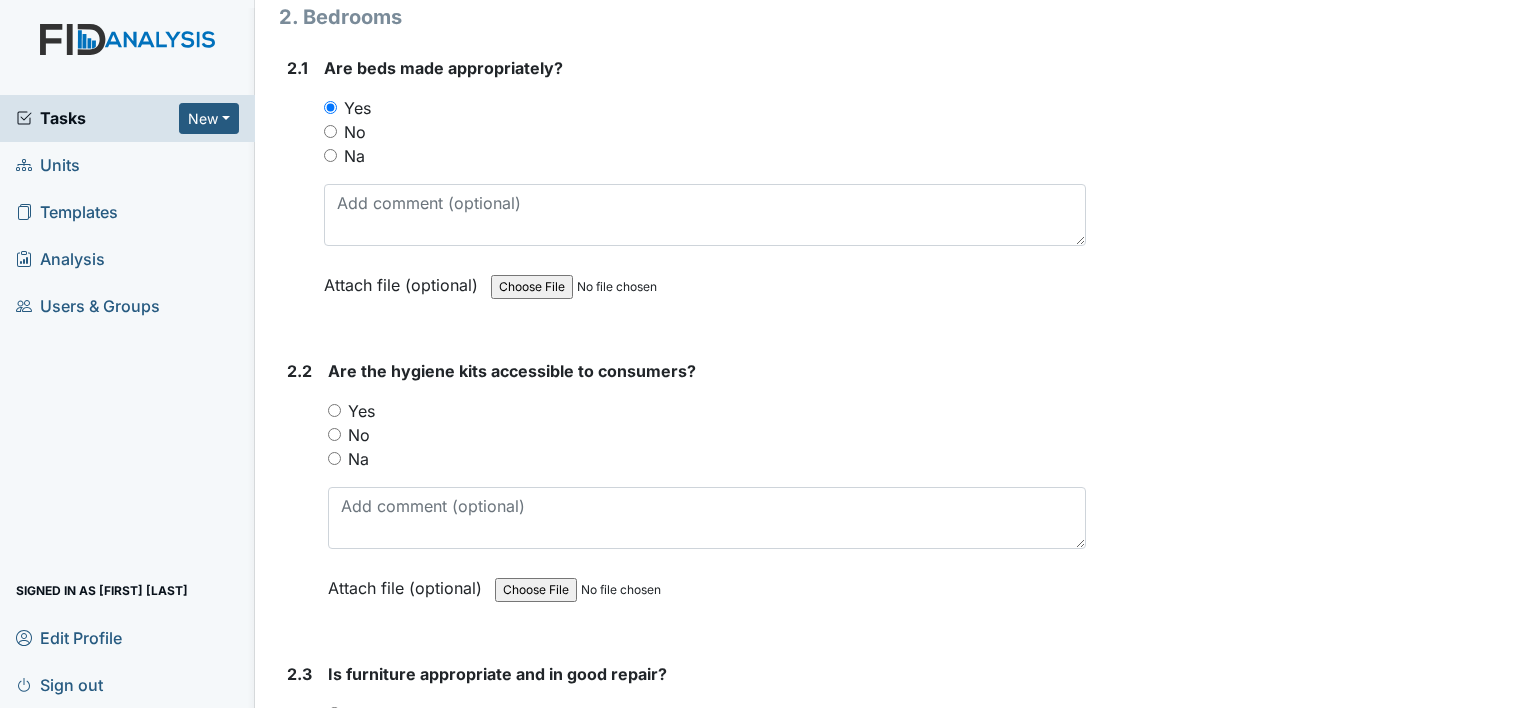 scroll, scrollTop: 1968, scrollLeft: 0, axis: vertical 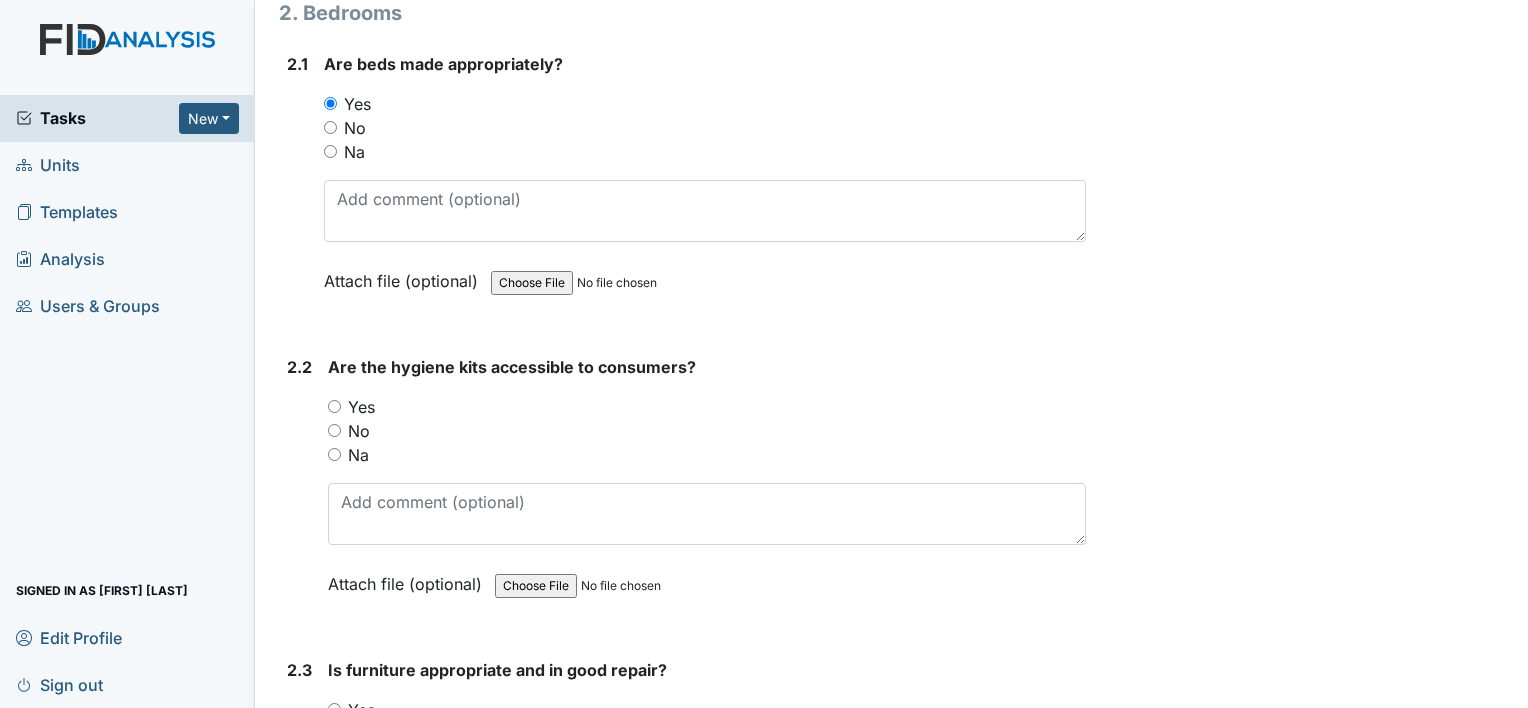 click on "Yes" at bounding box center (334, 406) 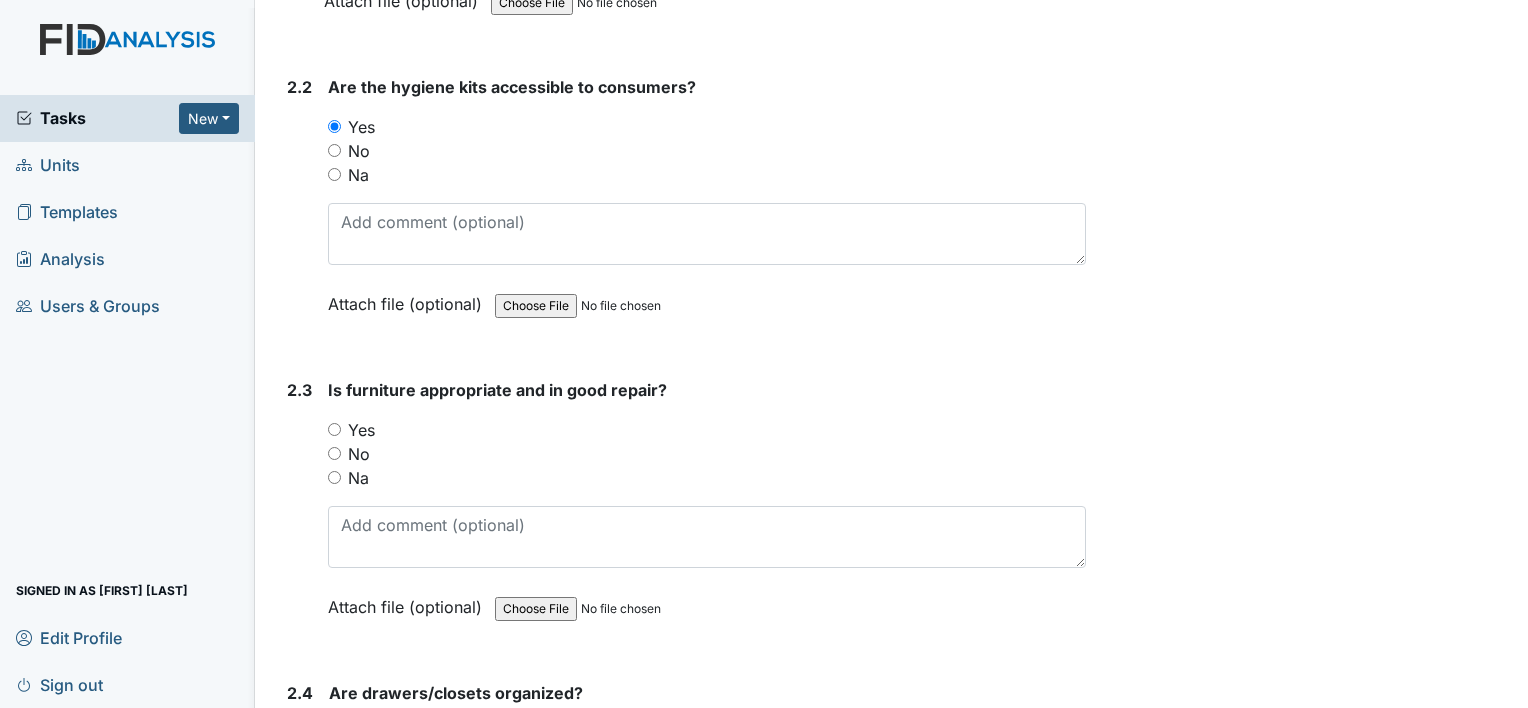 scroll, scrollTop: 2252, scrollLeft: 0, axis: vertical 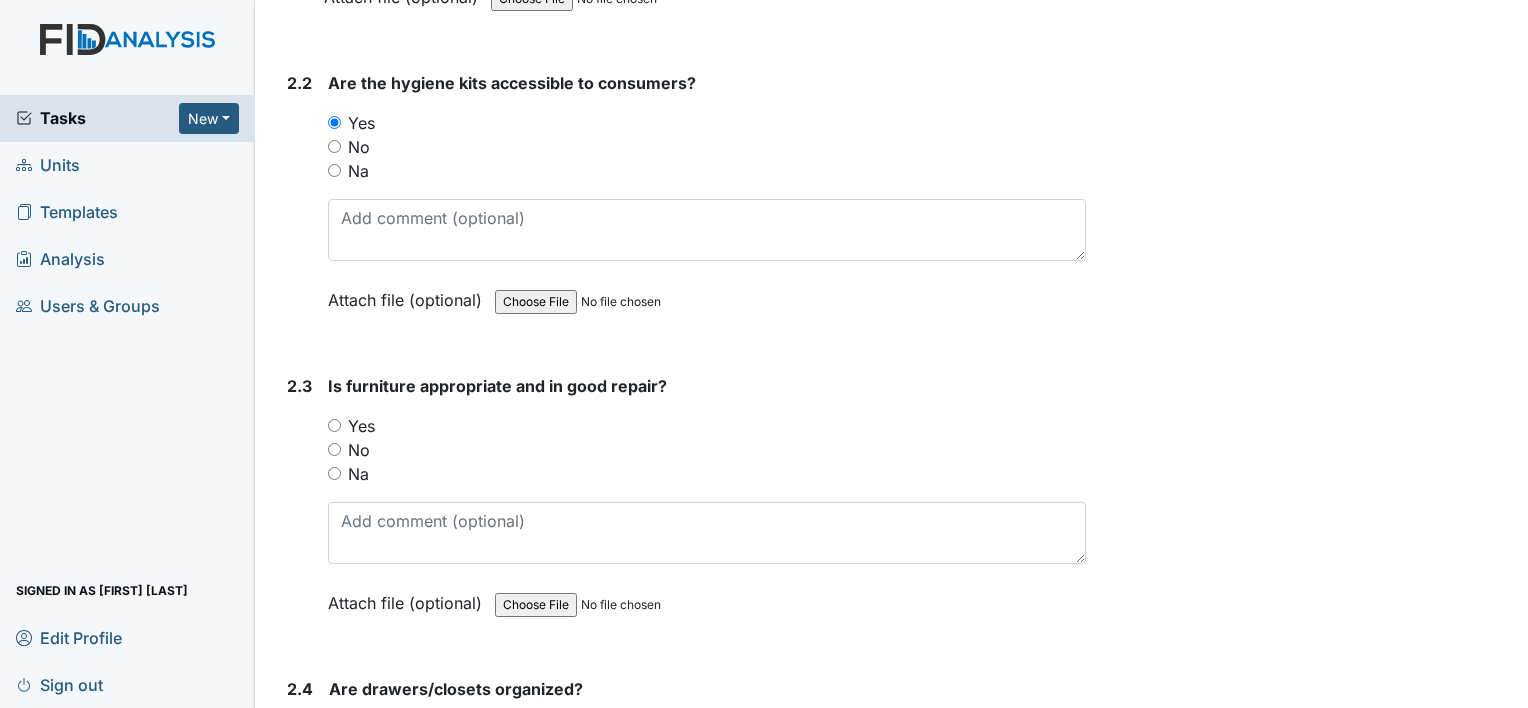 click on "Yes" at bounding box center [334, 425] 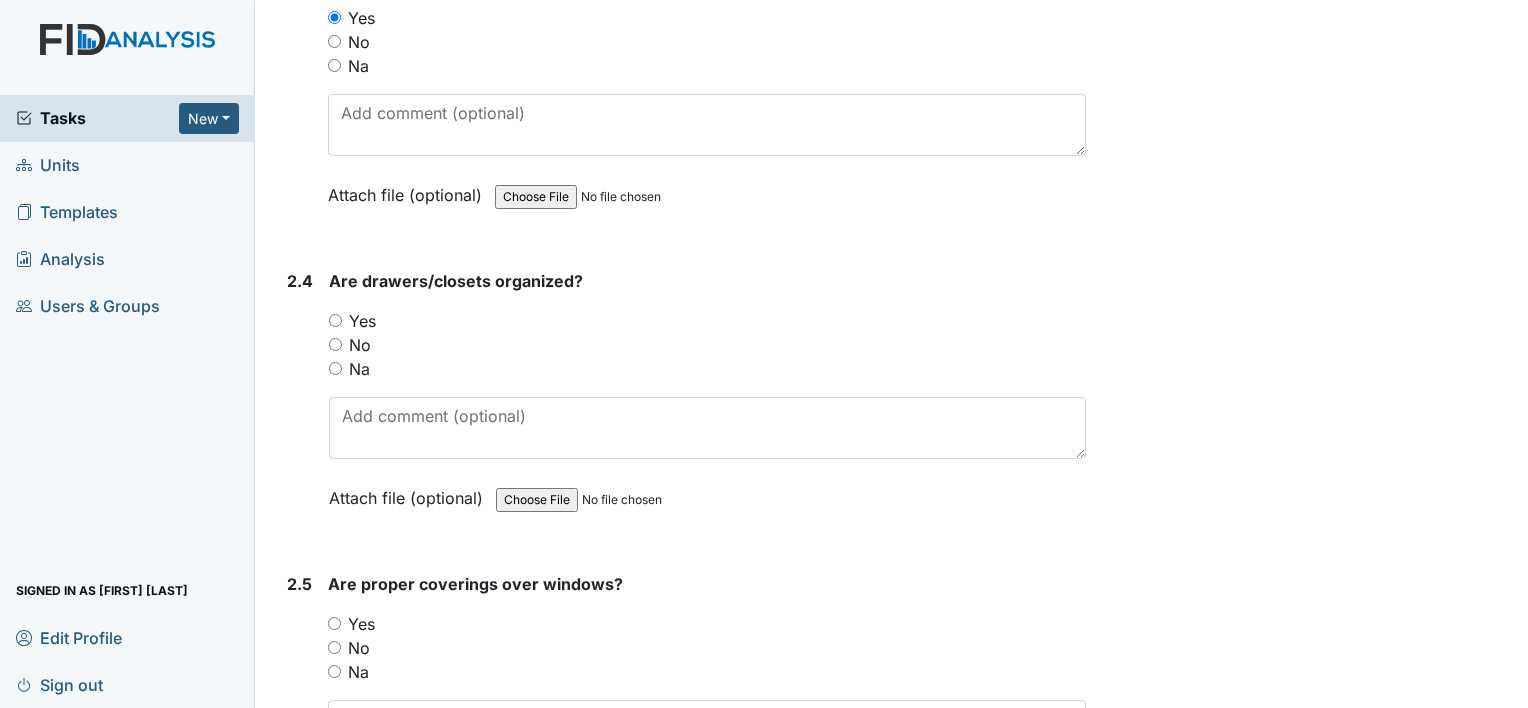 scroll, scrollTop: 2660, scrollLeft: 0, axis: vertical 